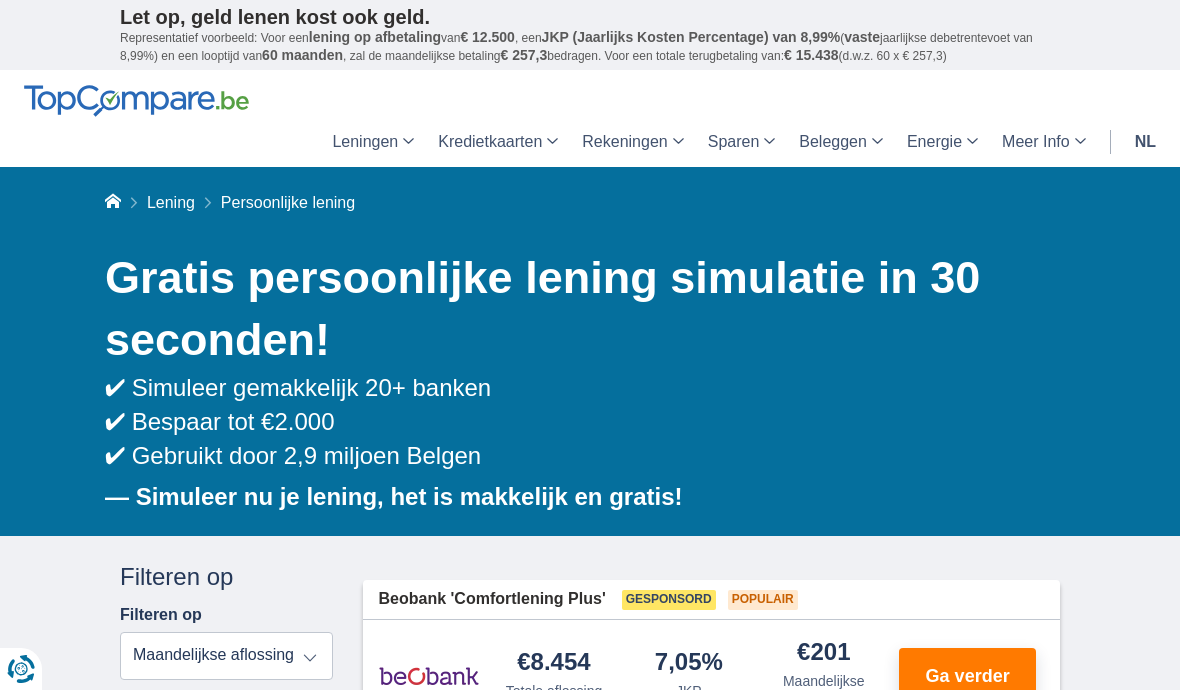 scroll, scrollTop: 70, scrollLeft: 0, axis: vertical 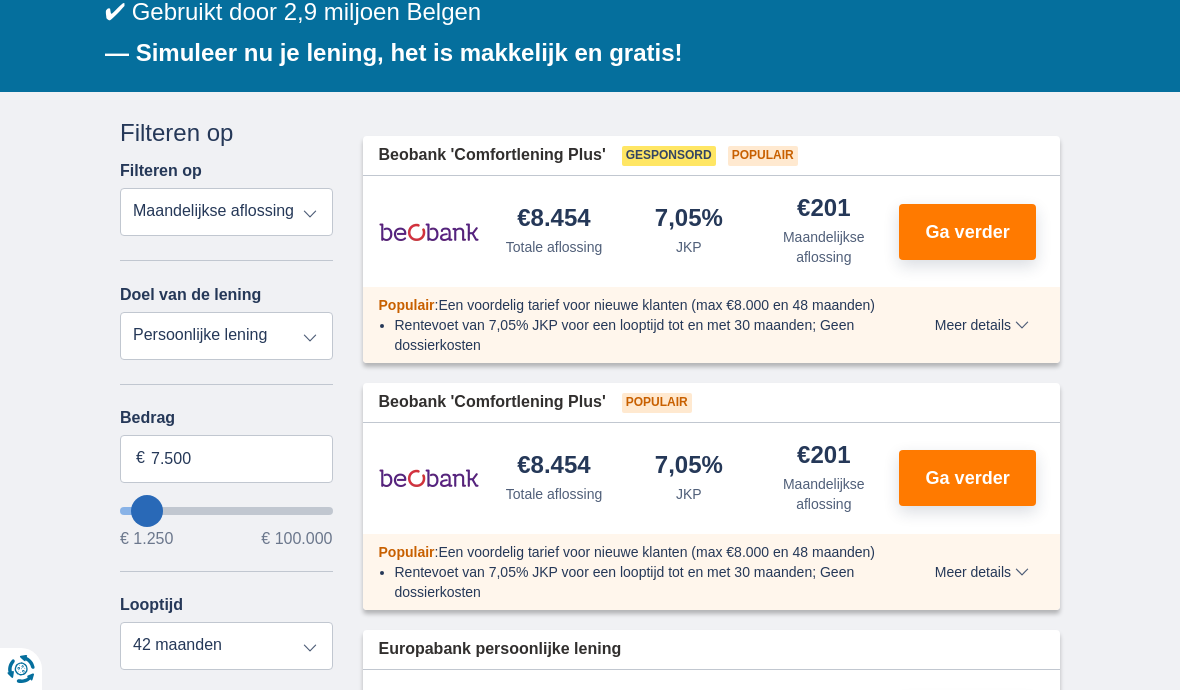 type on "9.250" 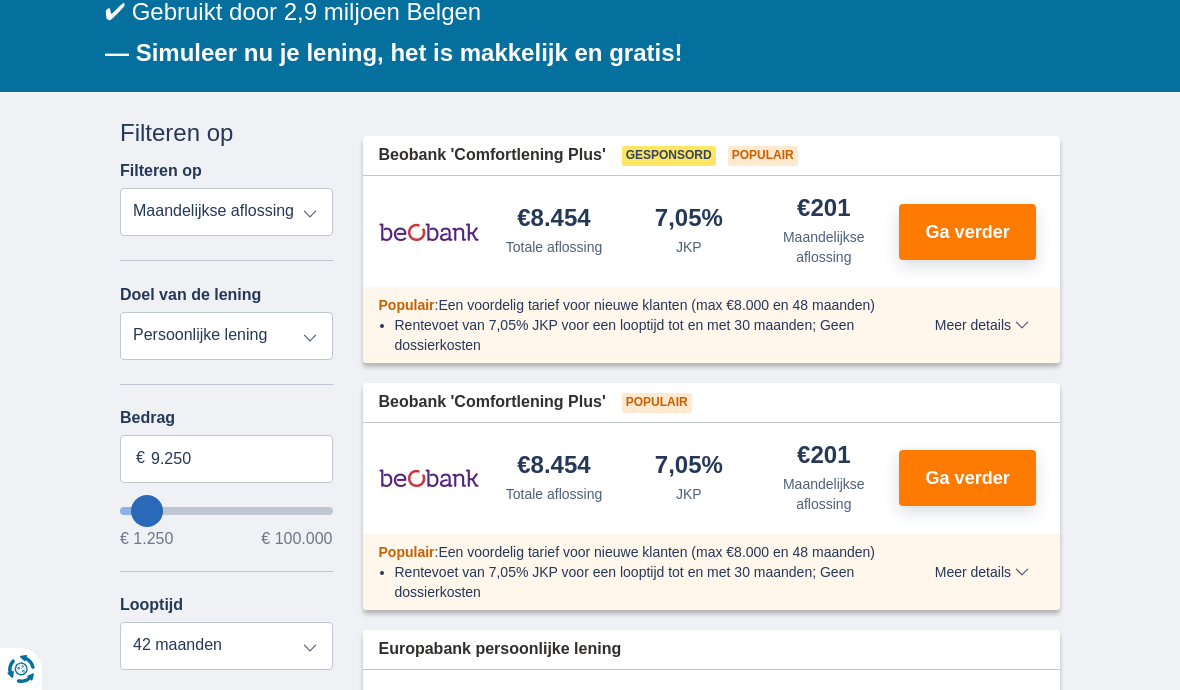 type on "9250" 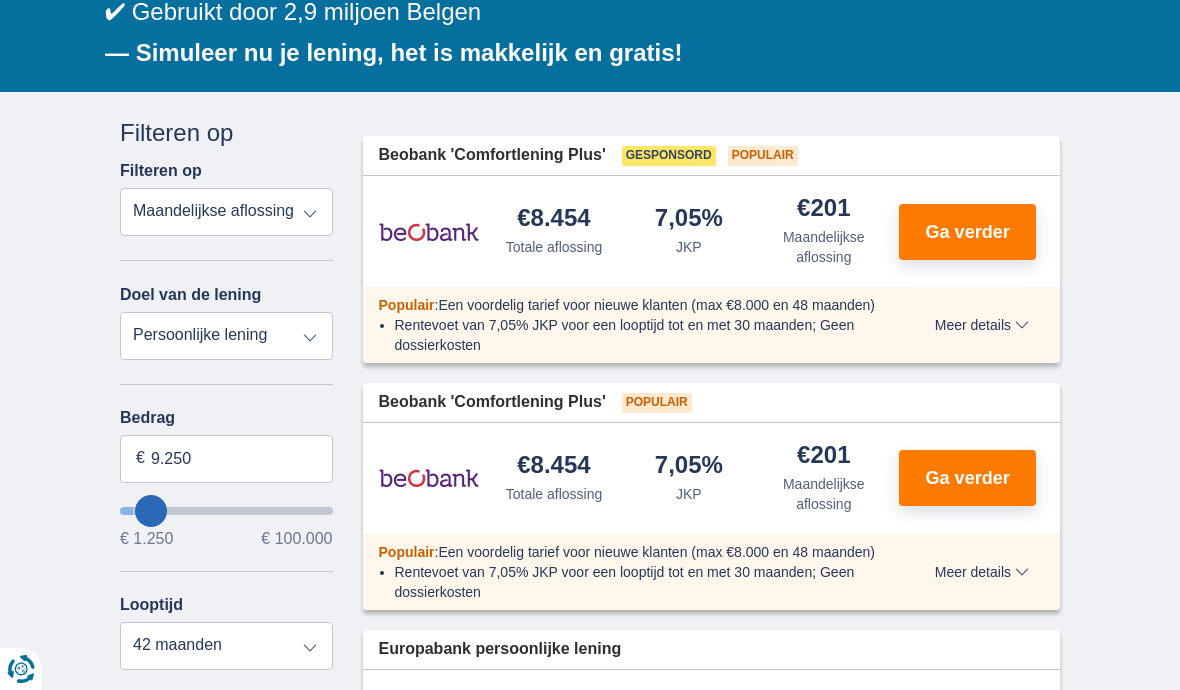 type on "10.250" 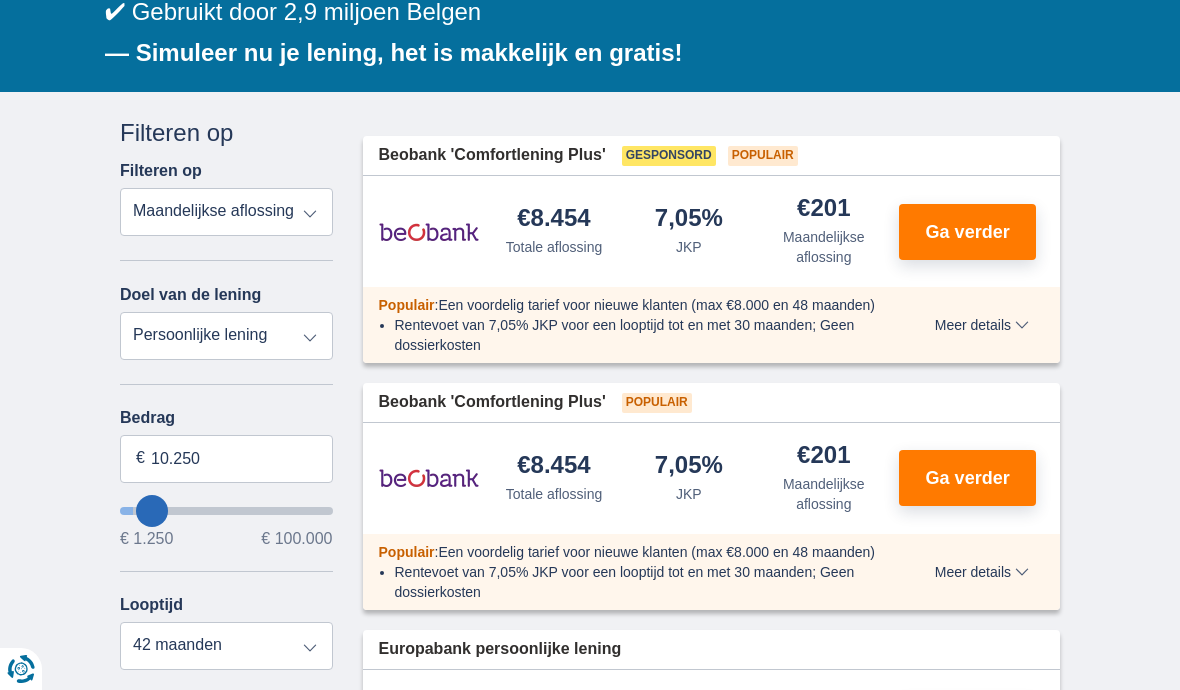type on "11.250" 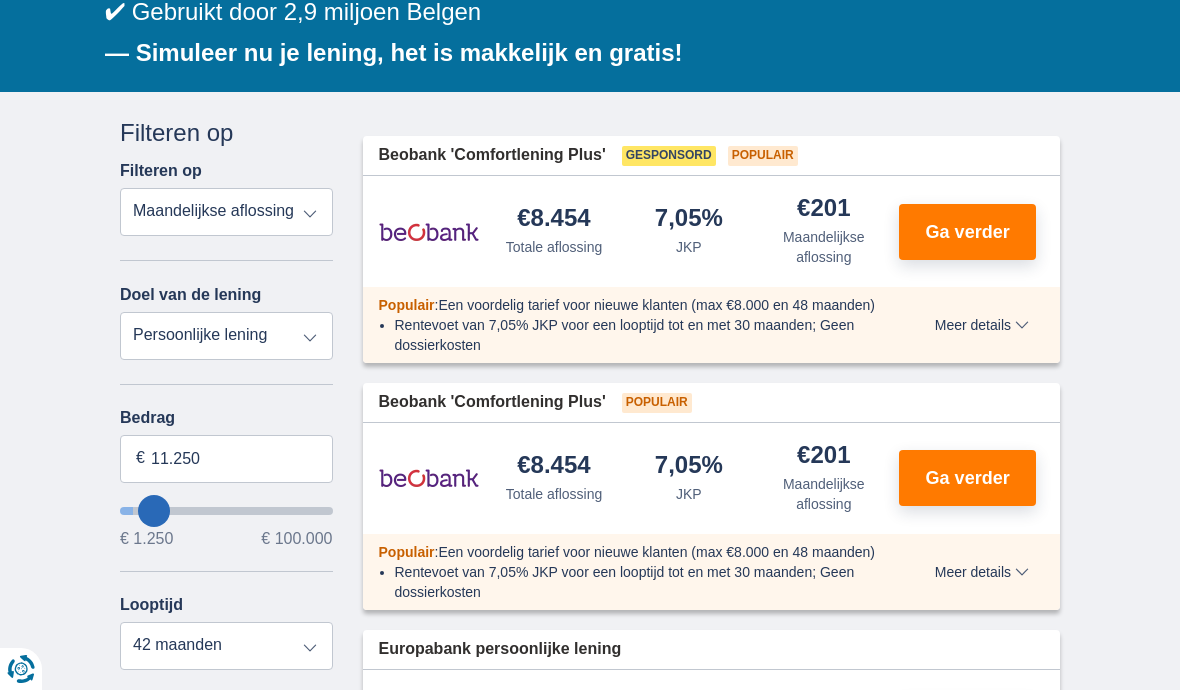 select on "60" 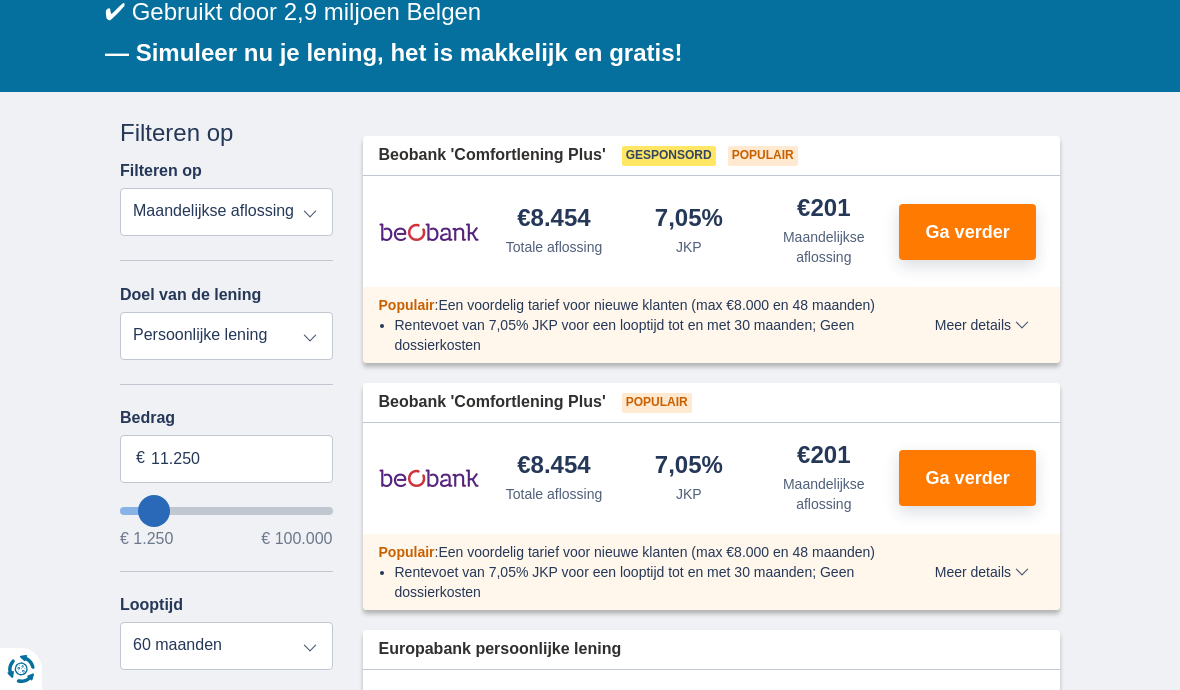 type on "12.250" 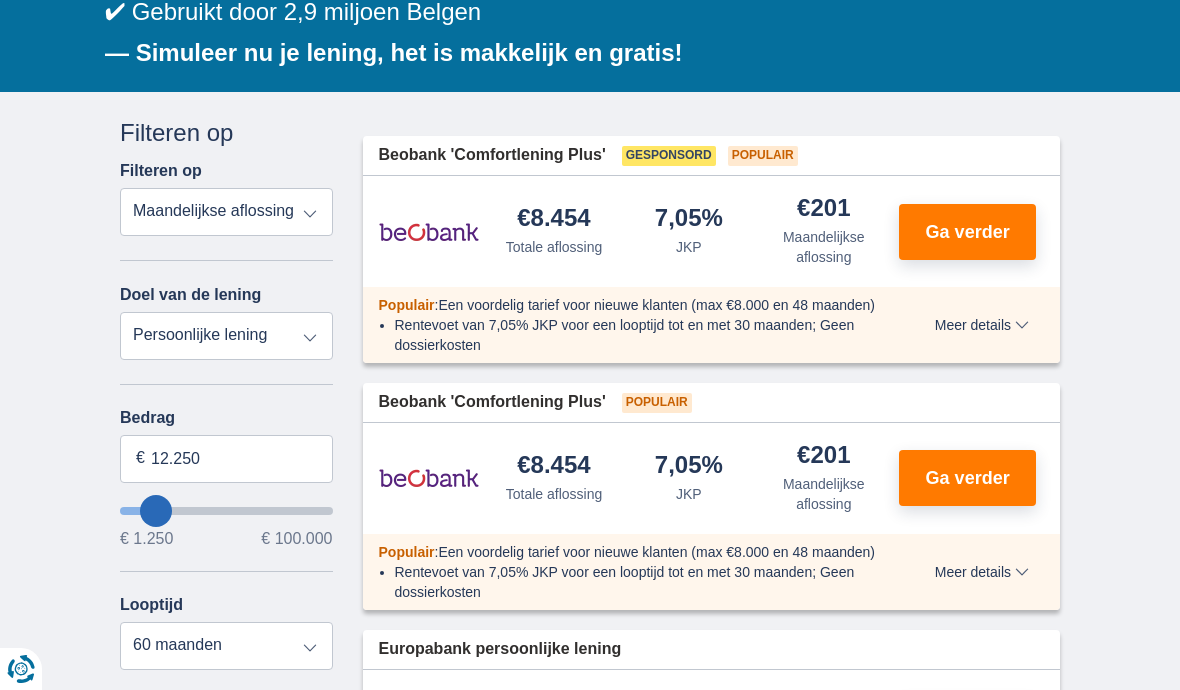 type on "13.250" 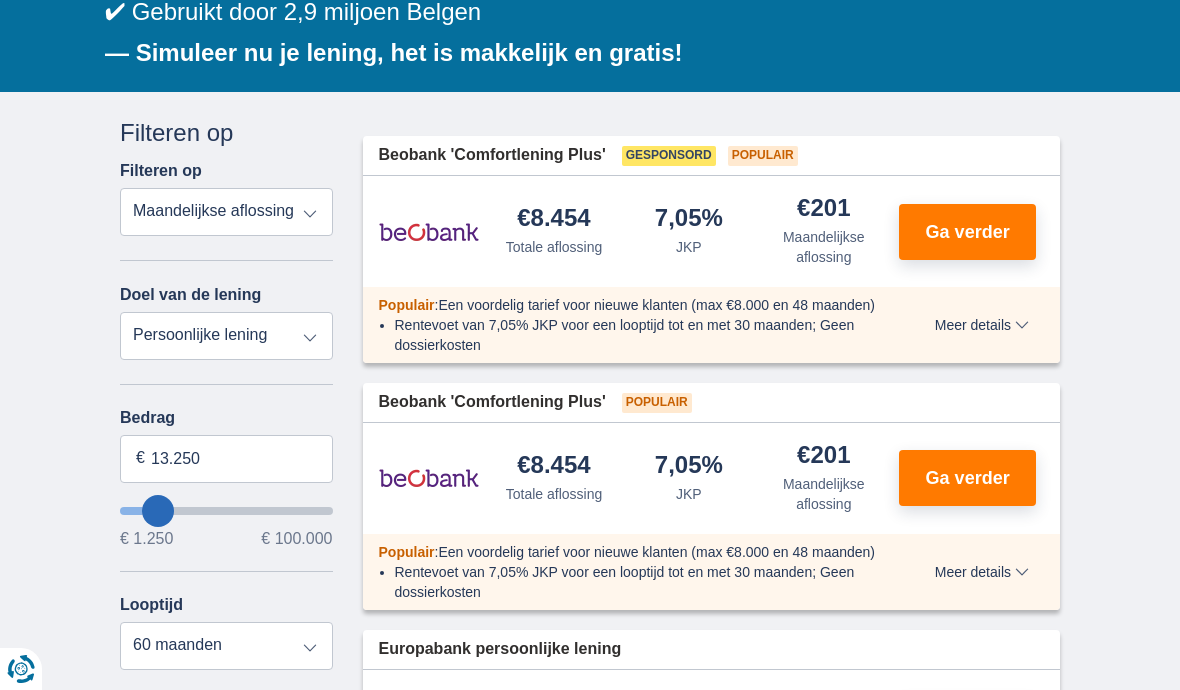 type on "14.250" 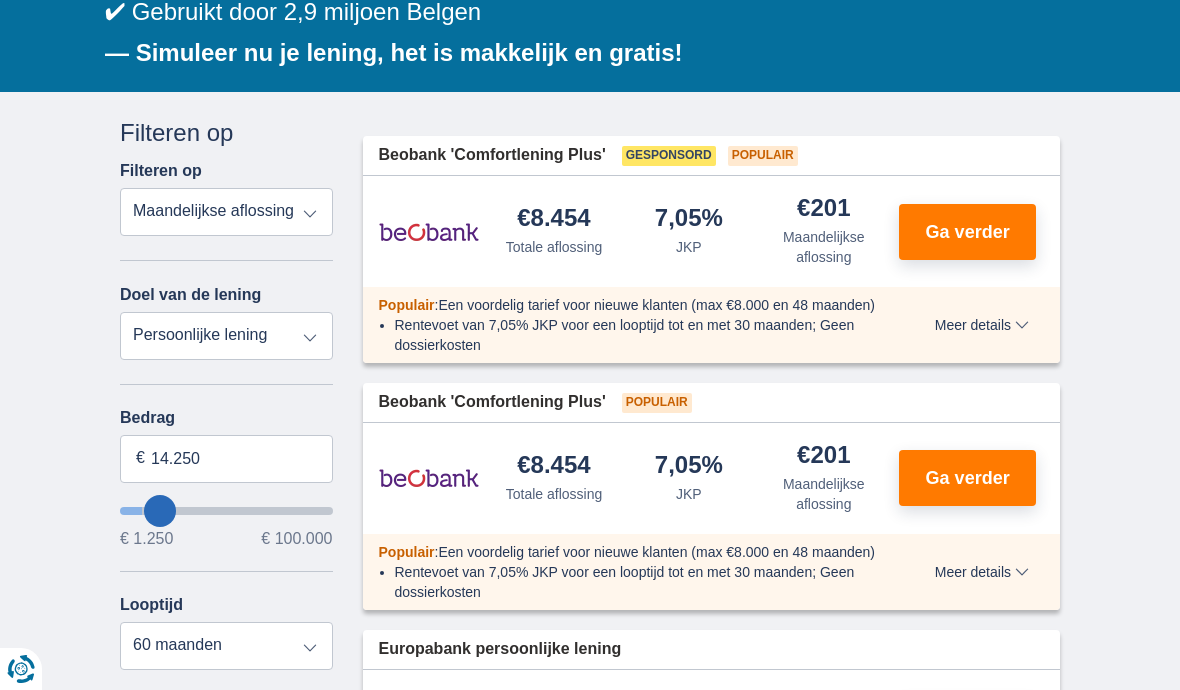 type on "15.250" 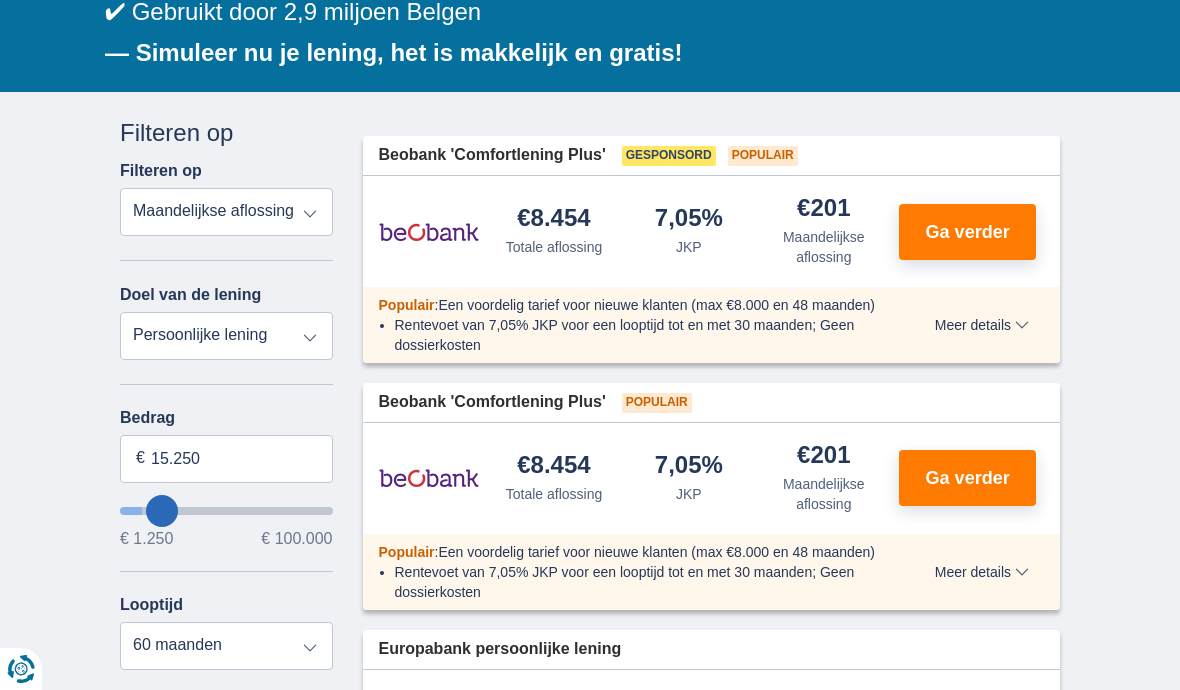 type on "16.250" 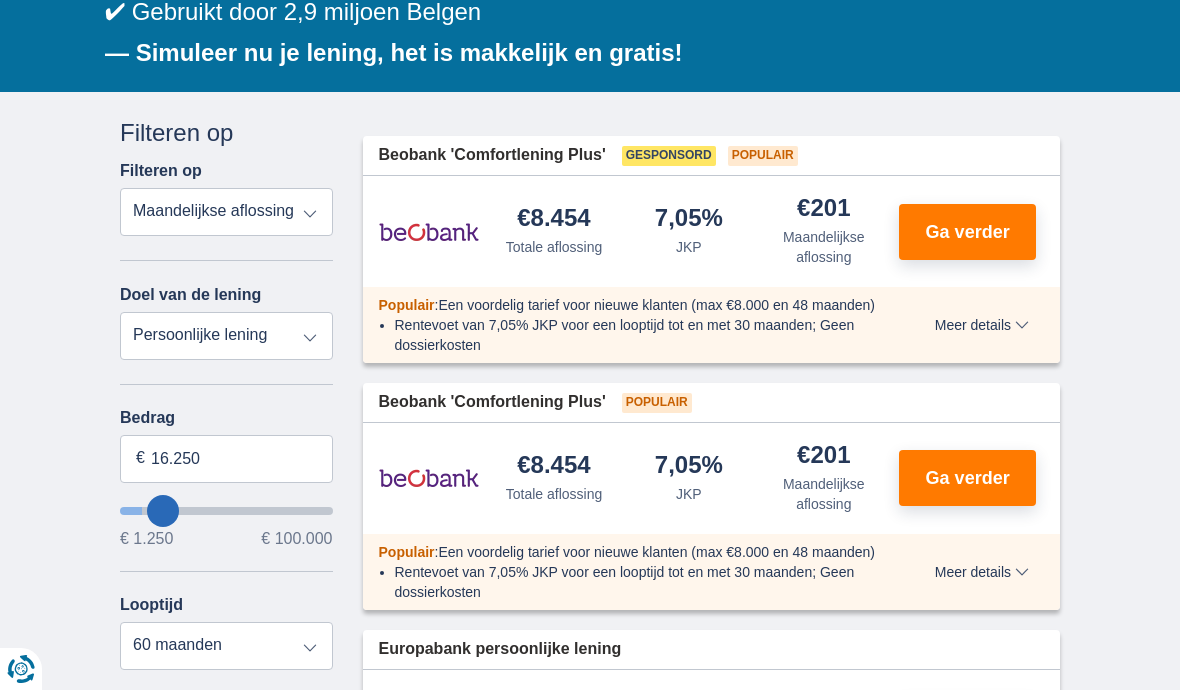 type on "17.250" 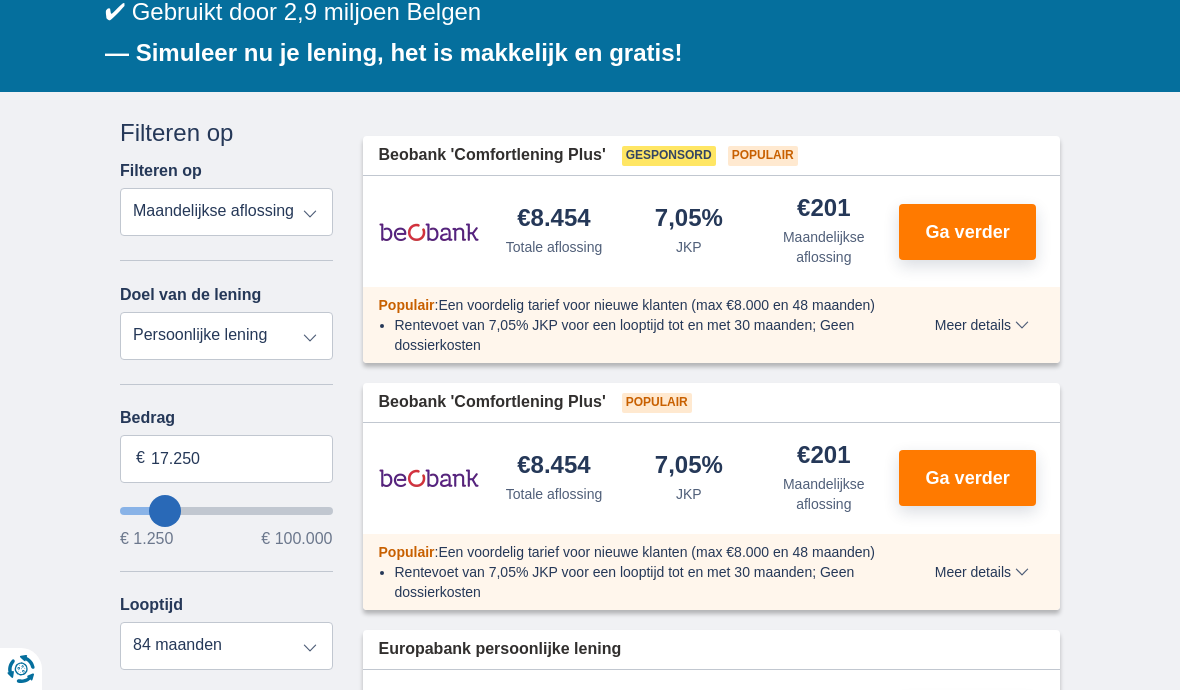 type on "18.250" 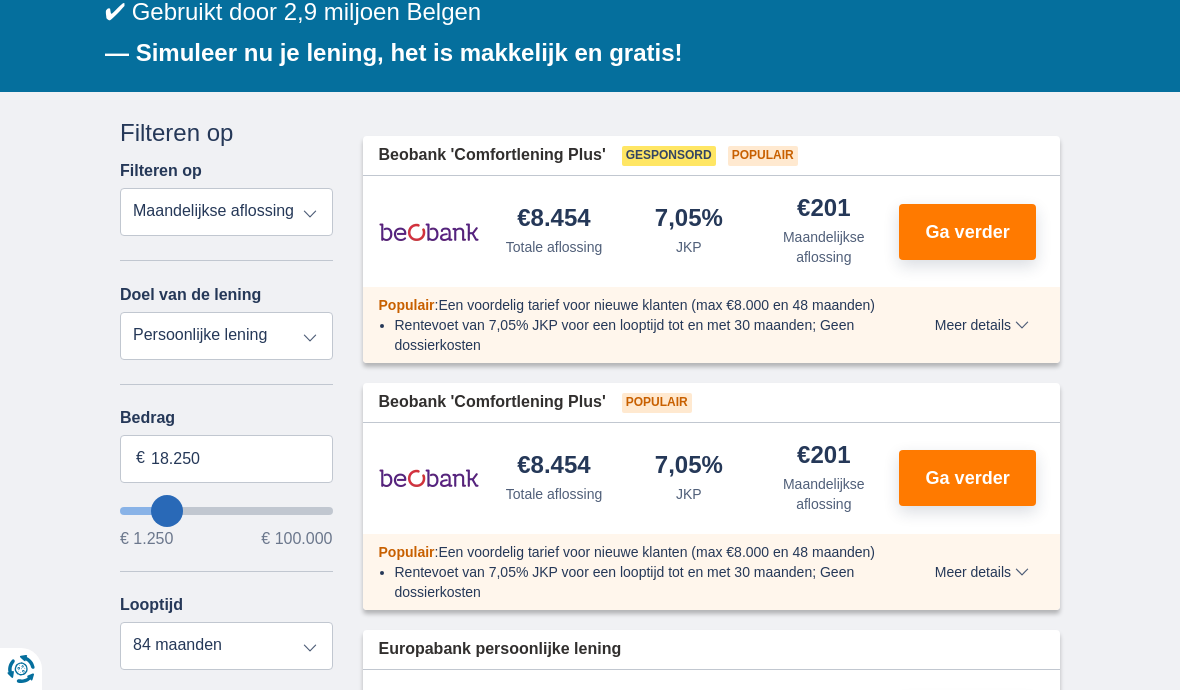 type on "19.250" 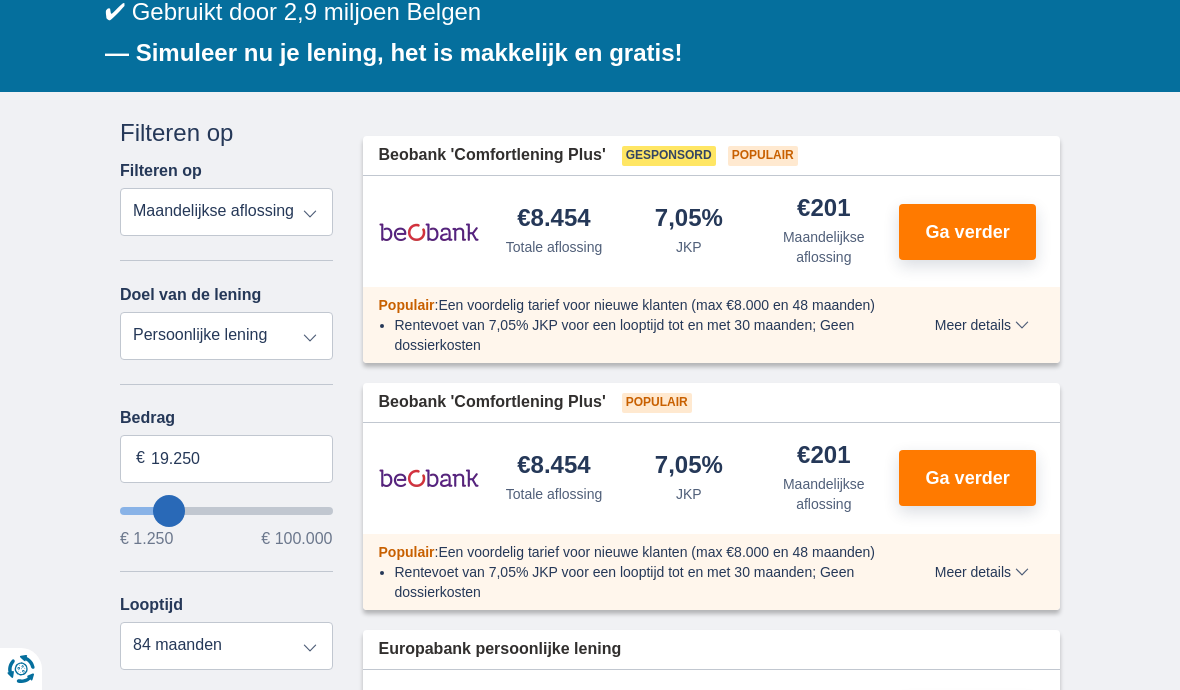 type on "20.250" 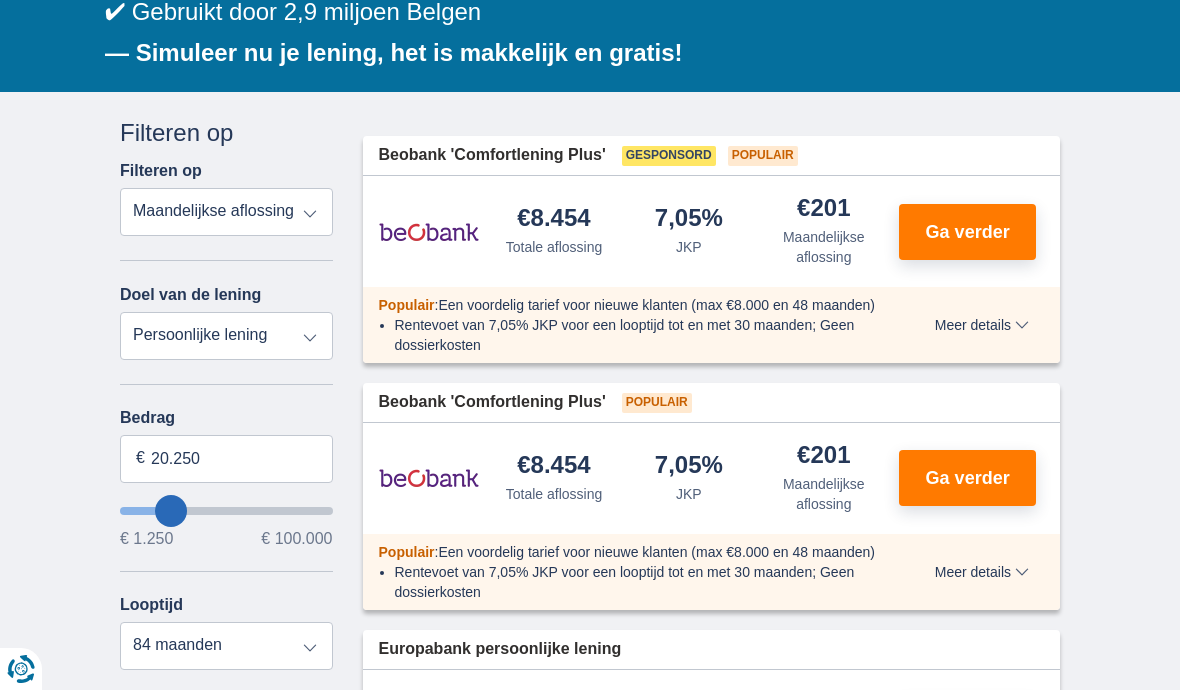 select on "120" 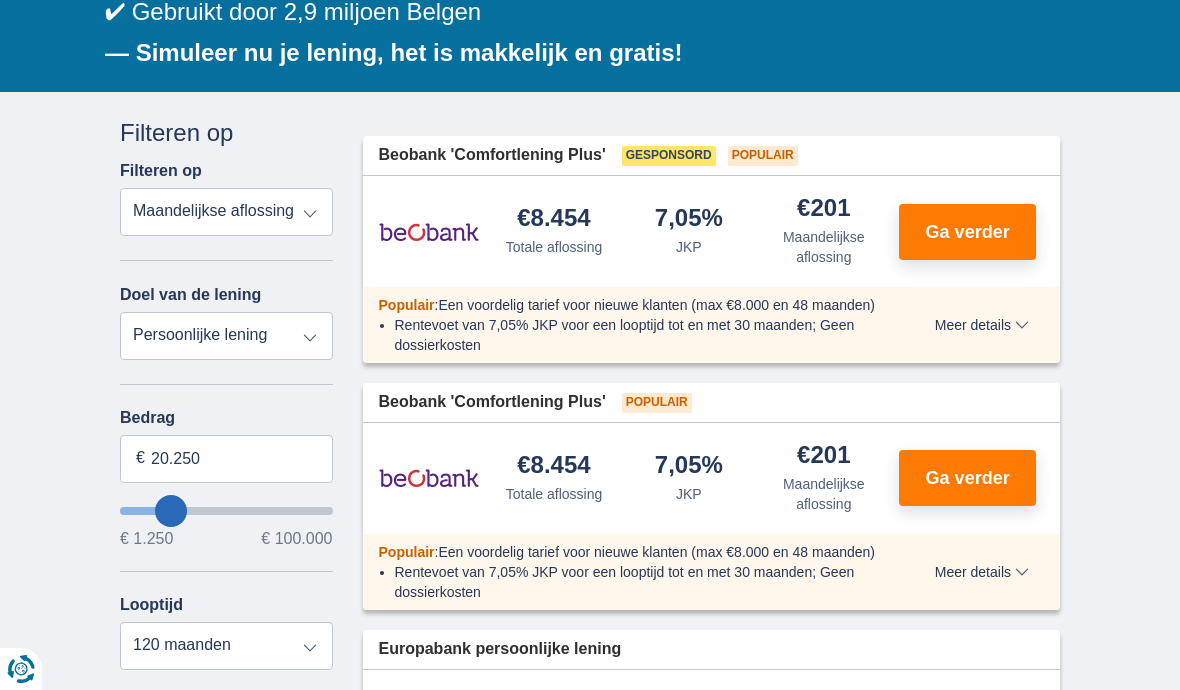 type on "19.250" 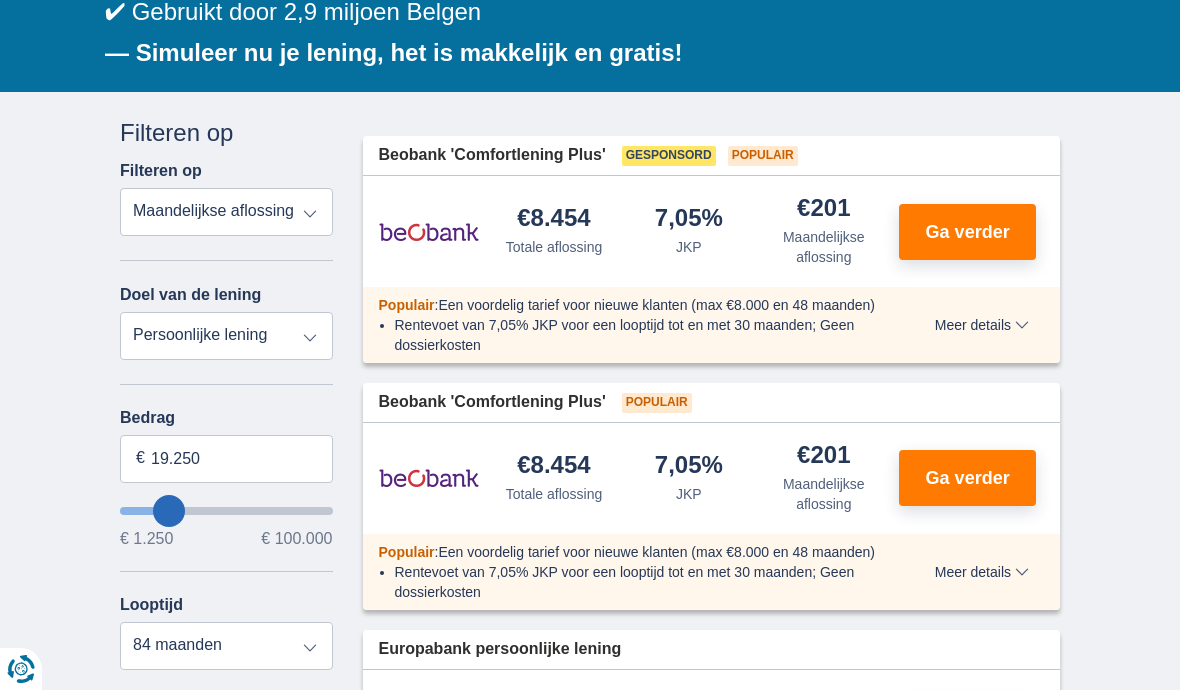 type on "18.250" 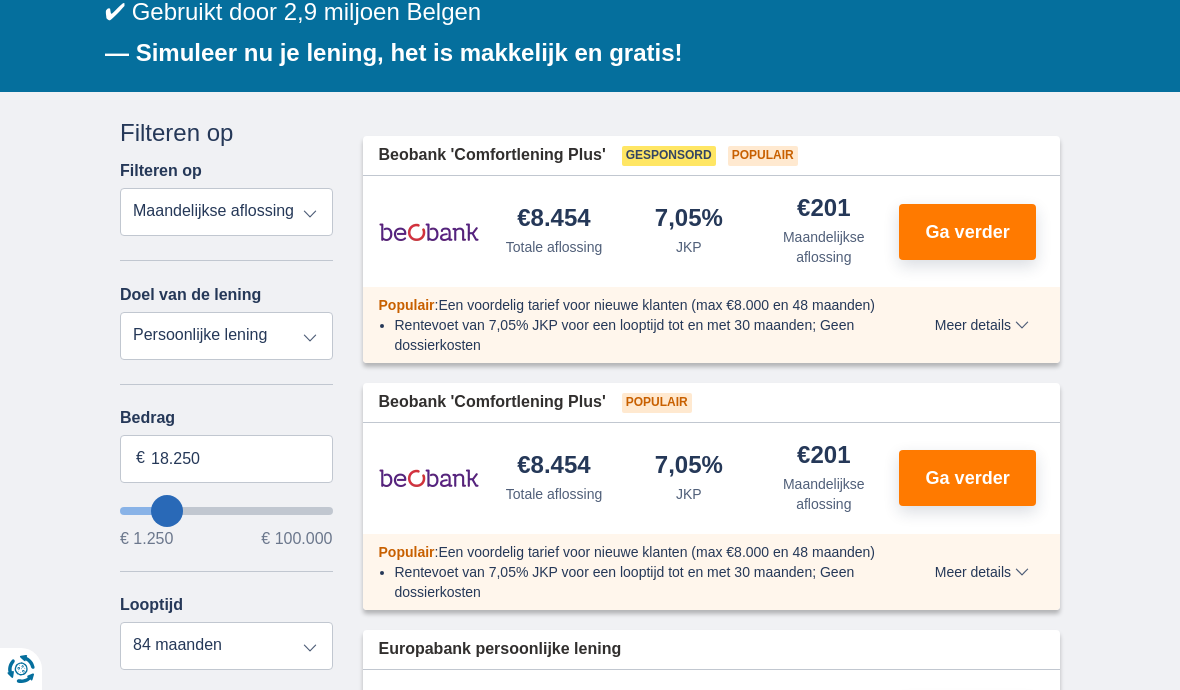 type on "17.250" 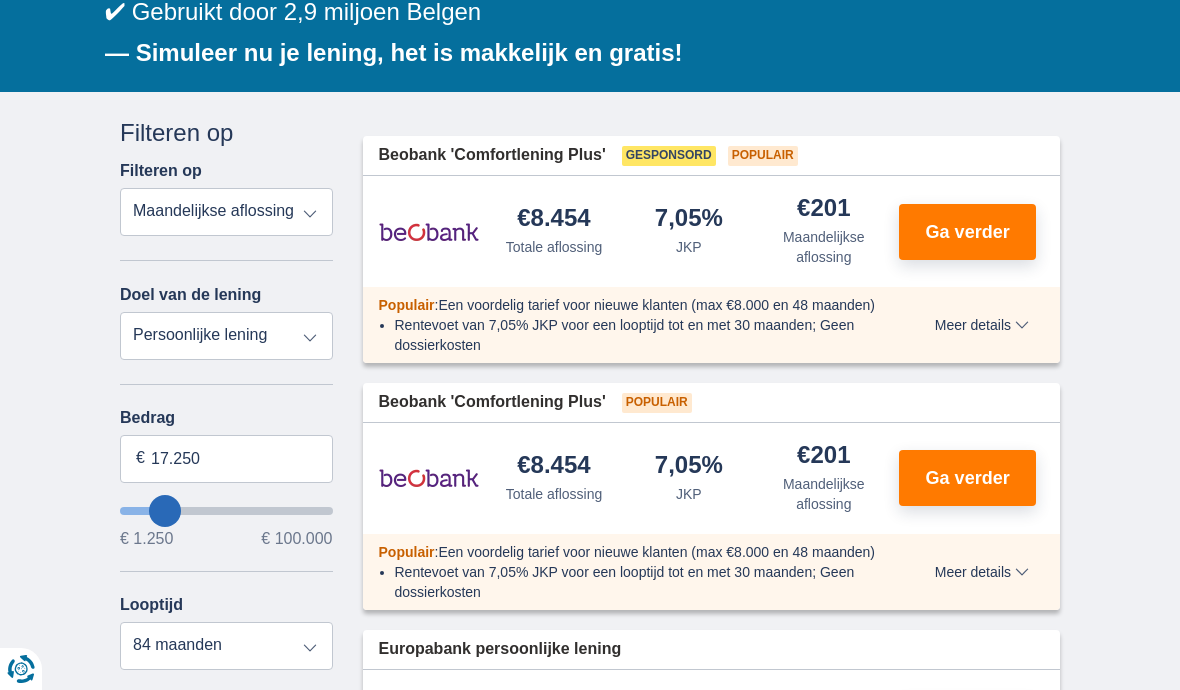 type on "16.250" 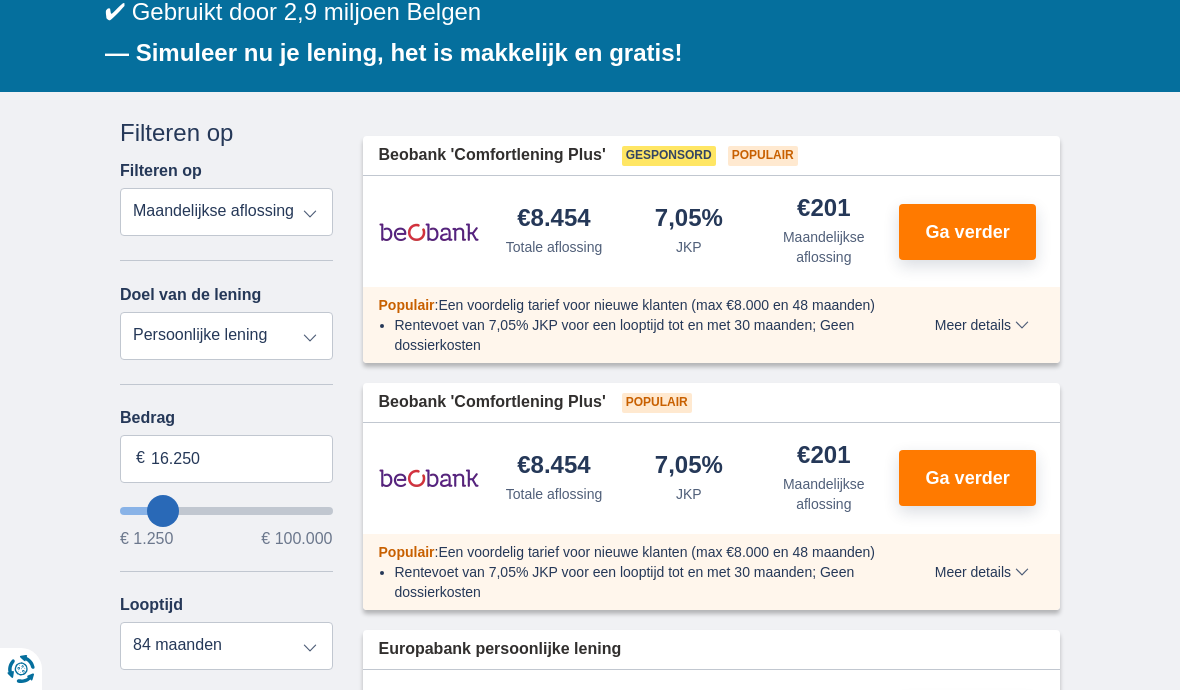 type on "15.250" 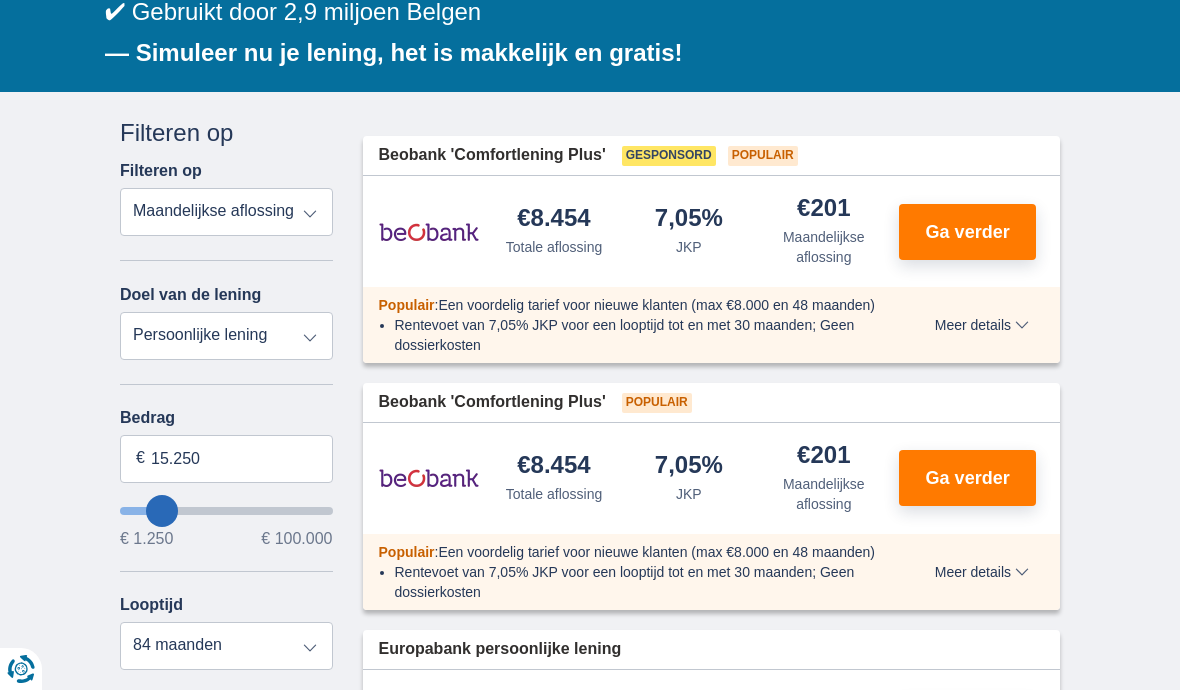 type on "16.250" 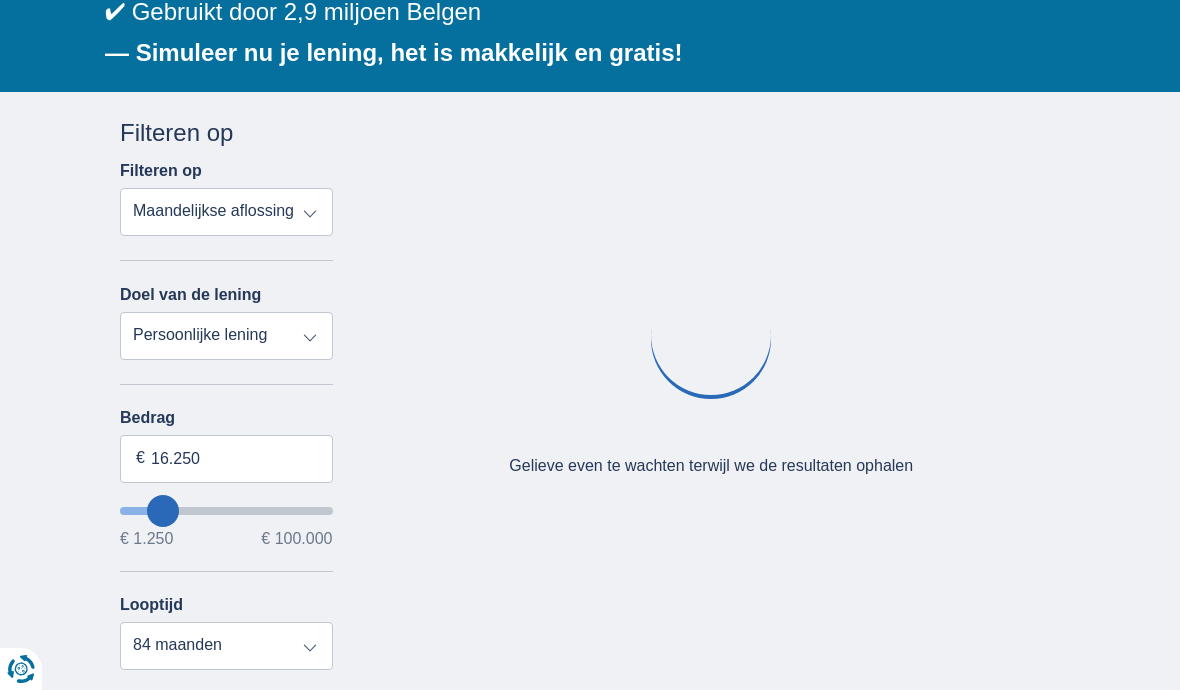 type on "17.250" 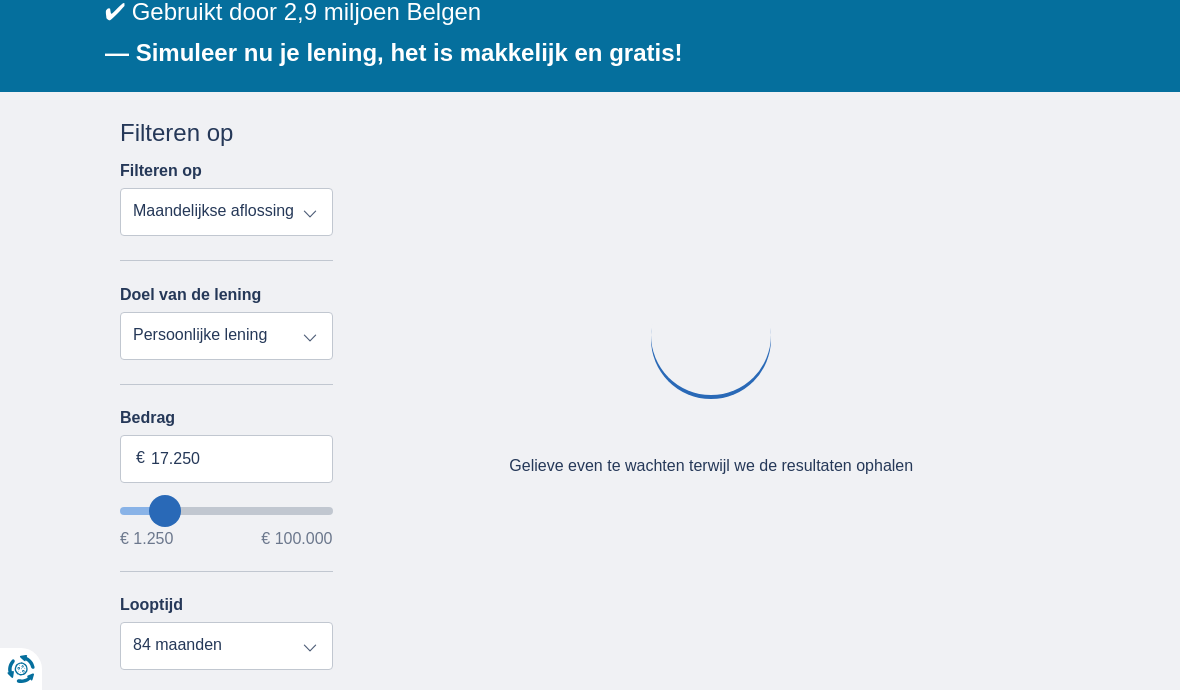 type on "16.250" 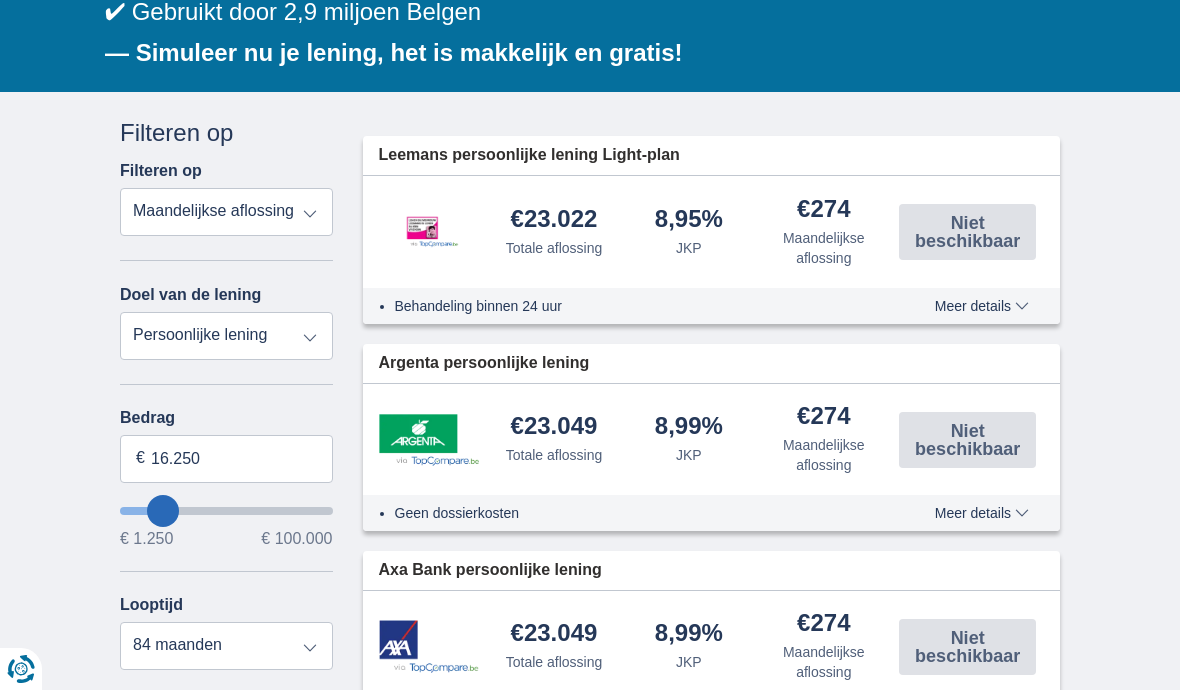 type on "16250" 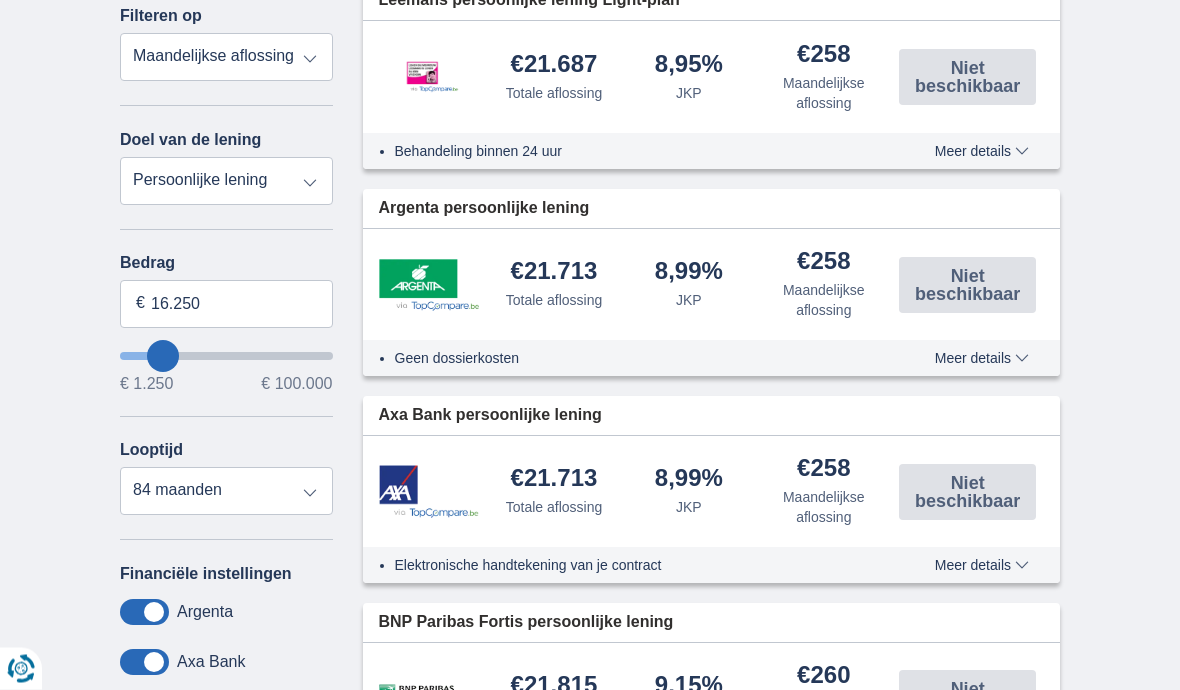 scroll, scrollTop: 599, scrollLeft: 0, axis: vertical 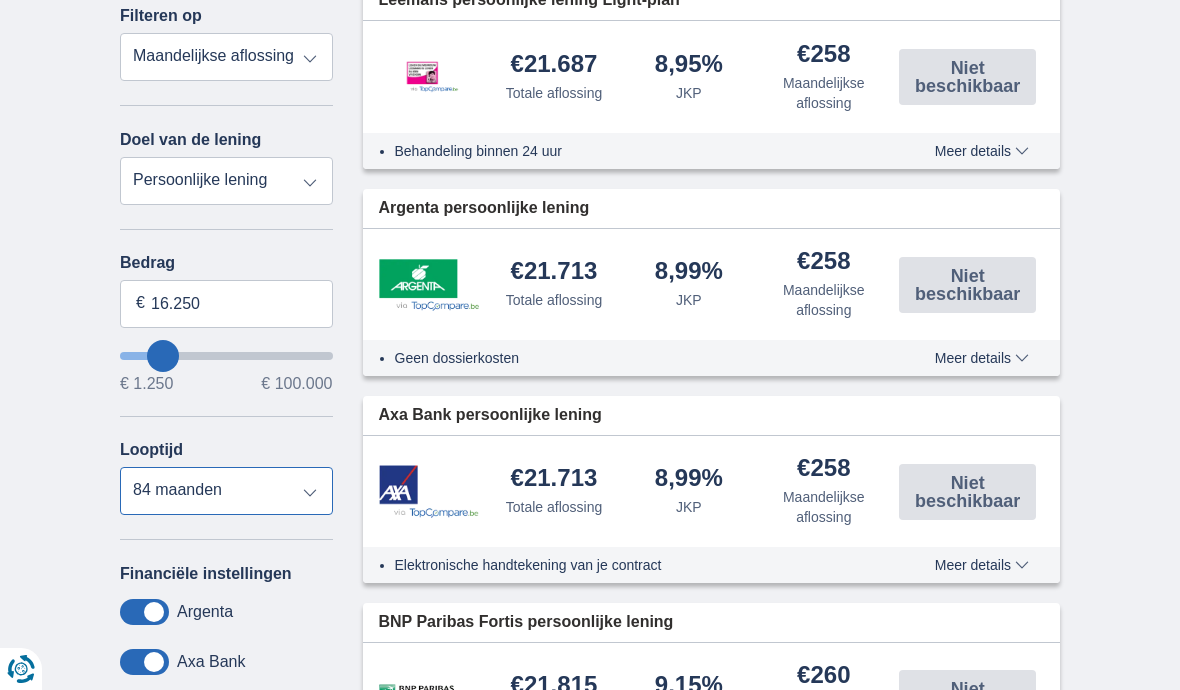click on "12 maanden
18 maanden
24 maanden
30 maanden
36 maanden
42 maanden
48 maanden
60 maanden
72 maanden
84 maanden" at bounding box center [226, 491] 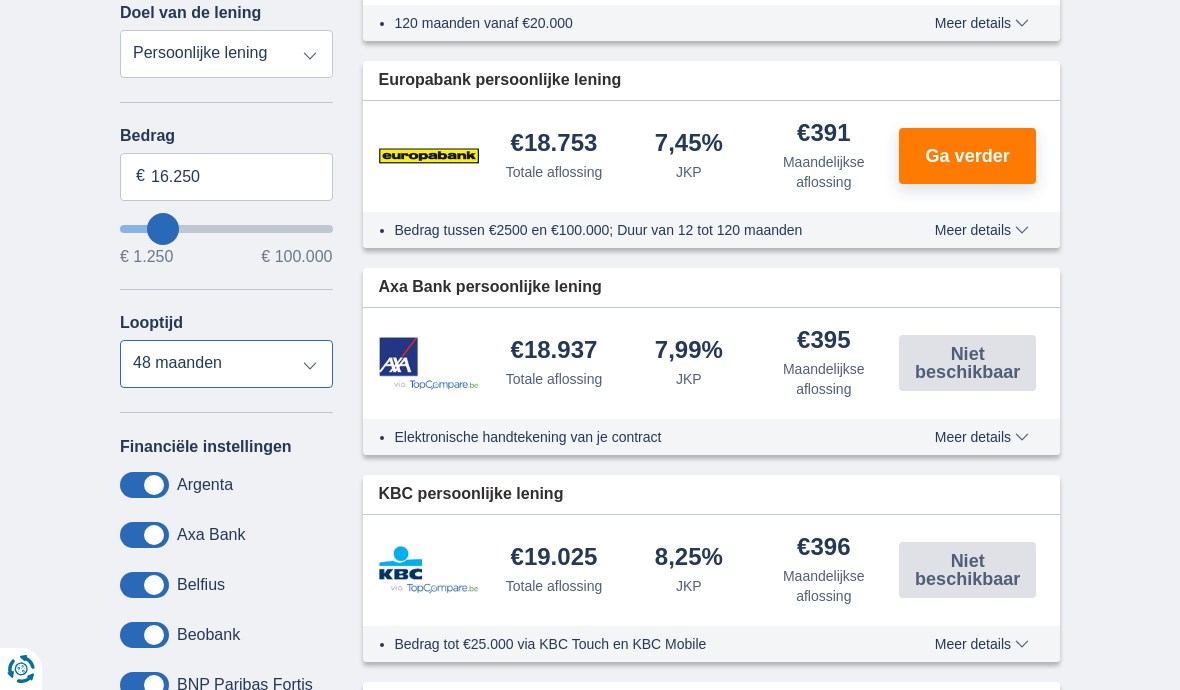 scroll, scrollTop: 725, scrollLeft: 0, axis: vertical 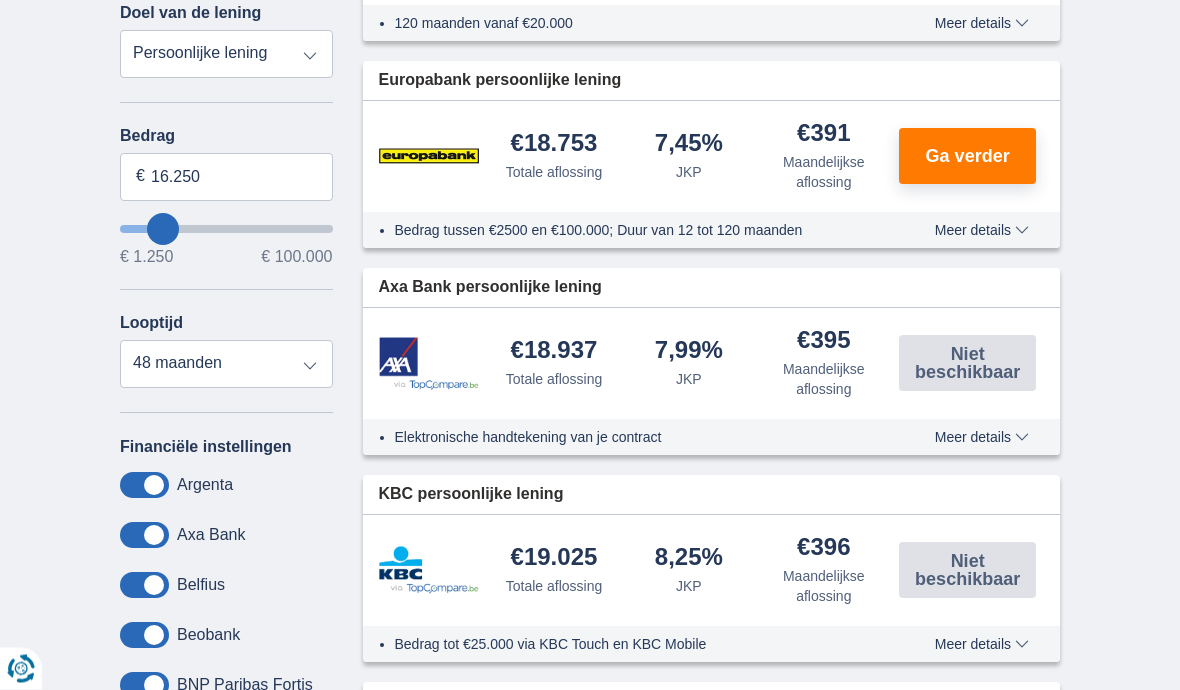 click on "Elektronische handtekening van je contract" at bounding box center [643, 438] 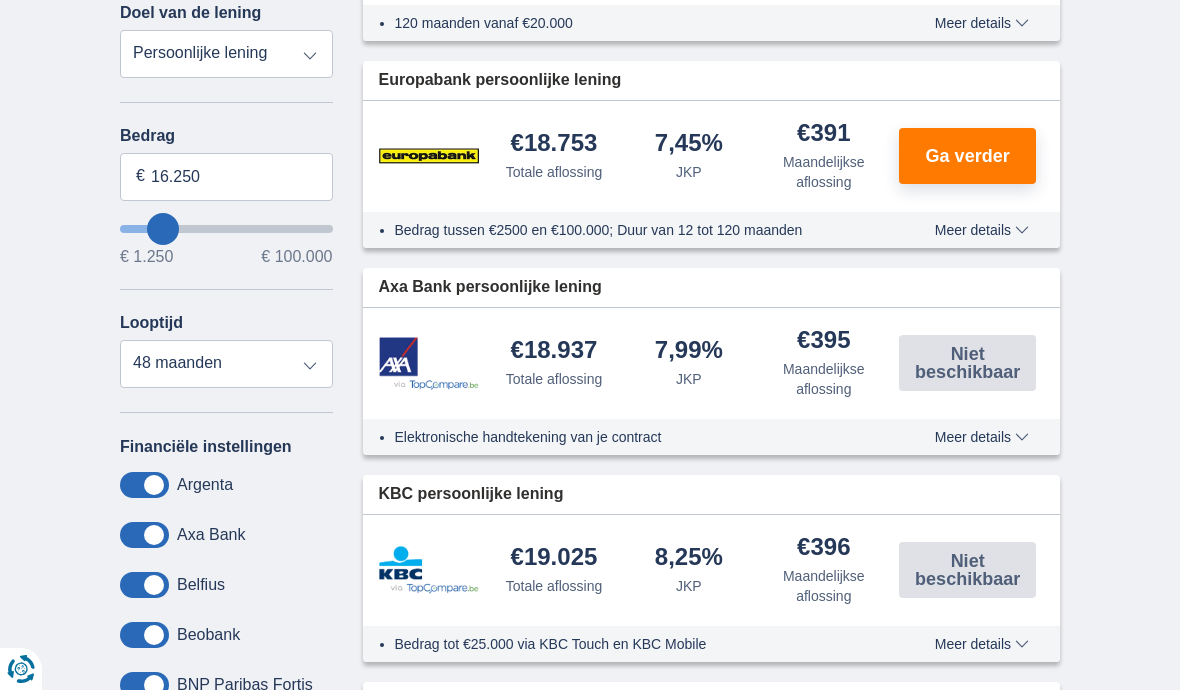 click on "Meer details" at bounding box center [982, 437] 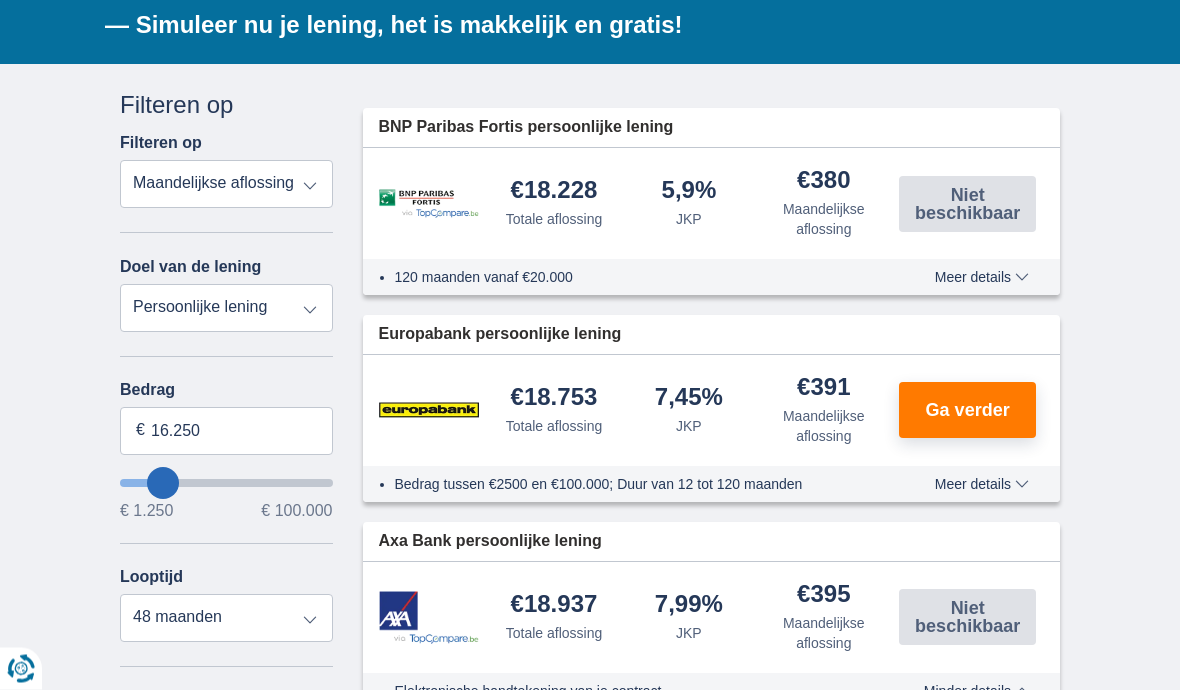 scroll, scrollTop: 470, scrollLeft: 0, axis: vertical 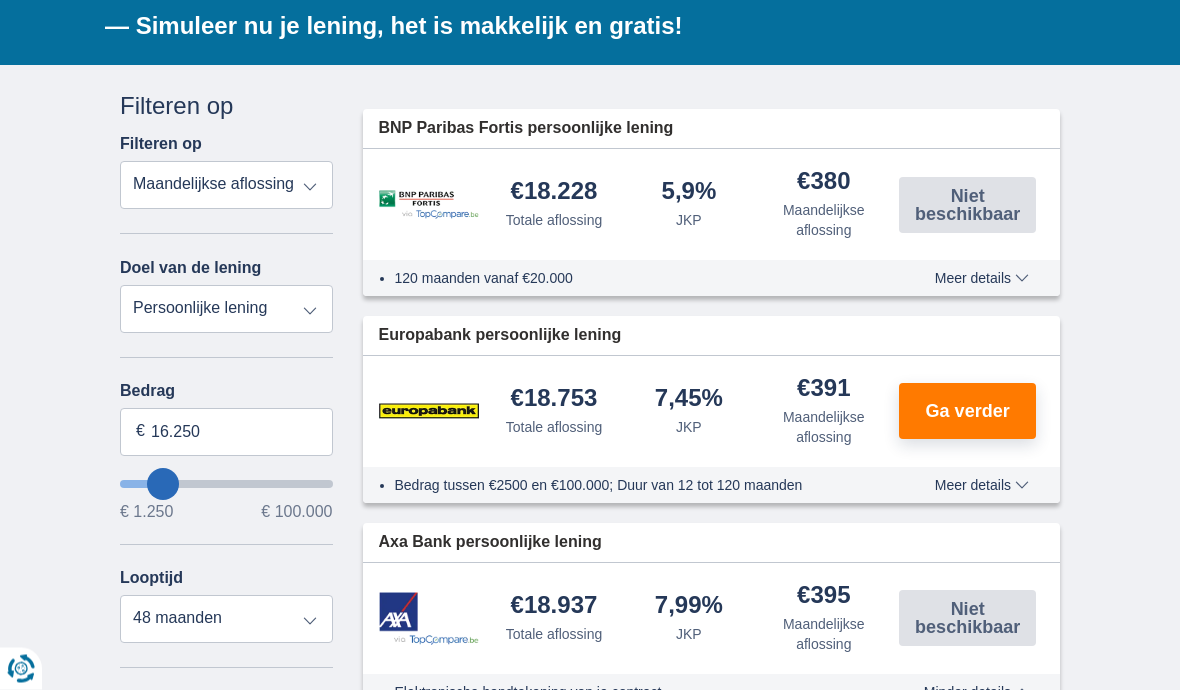 click on "Meer details" at bounding box center [982, 279] 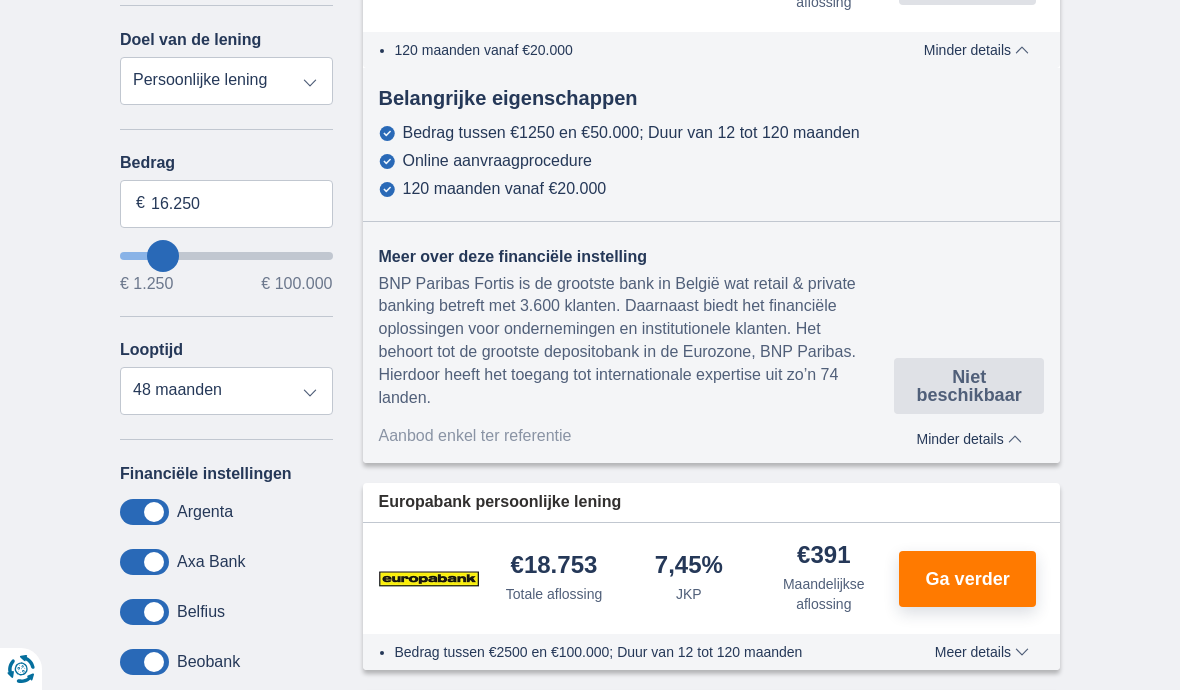 scroll, scrollTop: 702, scrollLeft: 0, axis: vertical 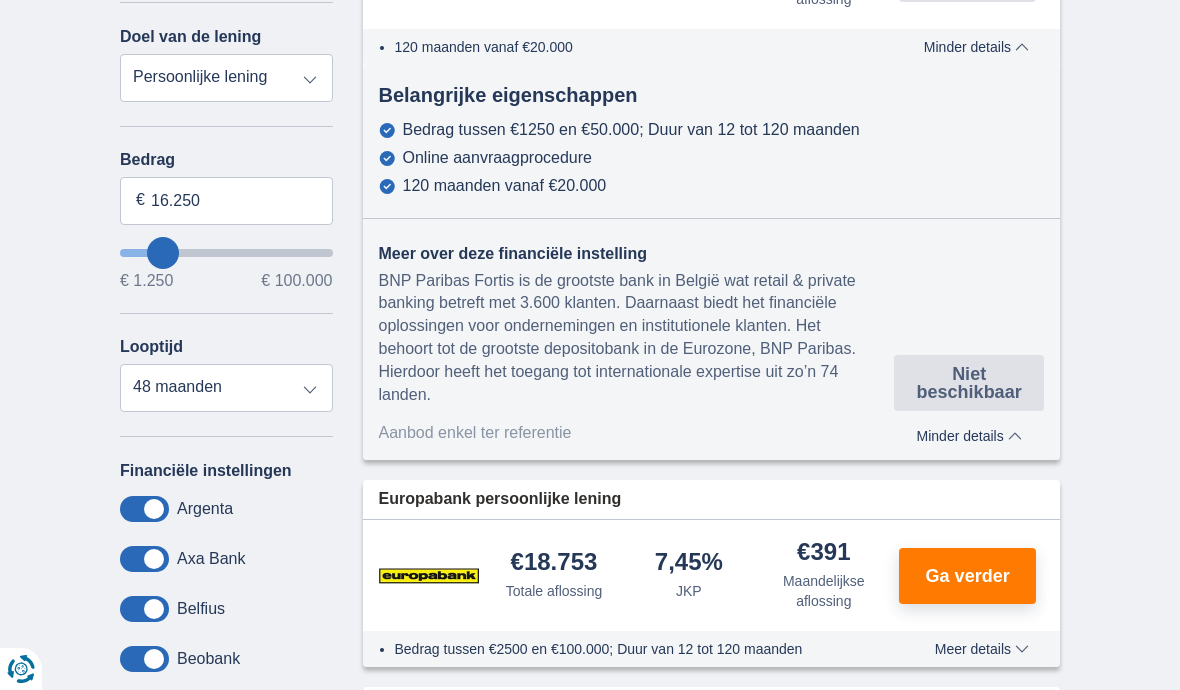 click on "Ga verder" at bounding box center (967, 576) 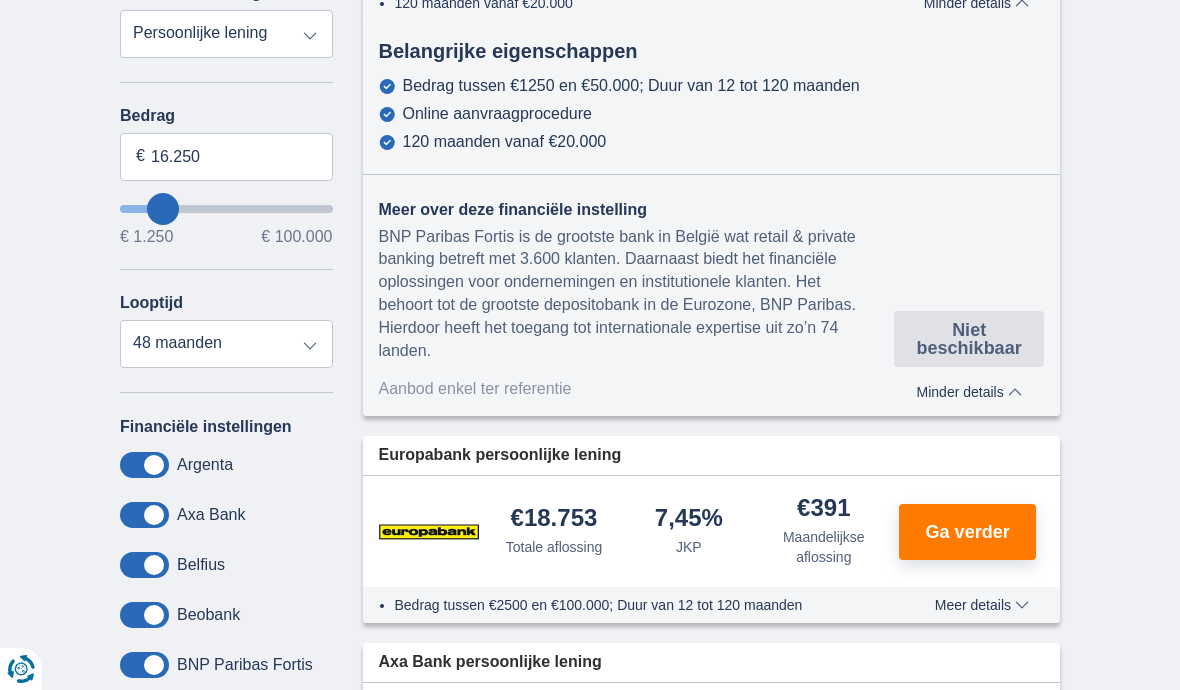 type on "19.250" 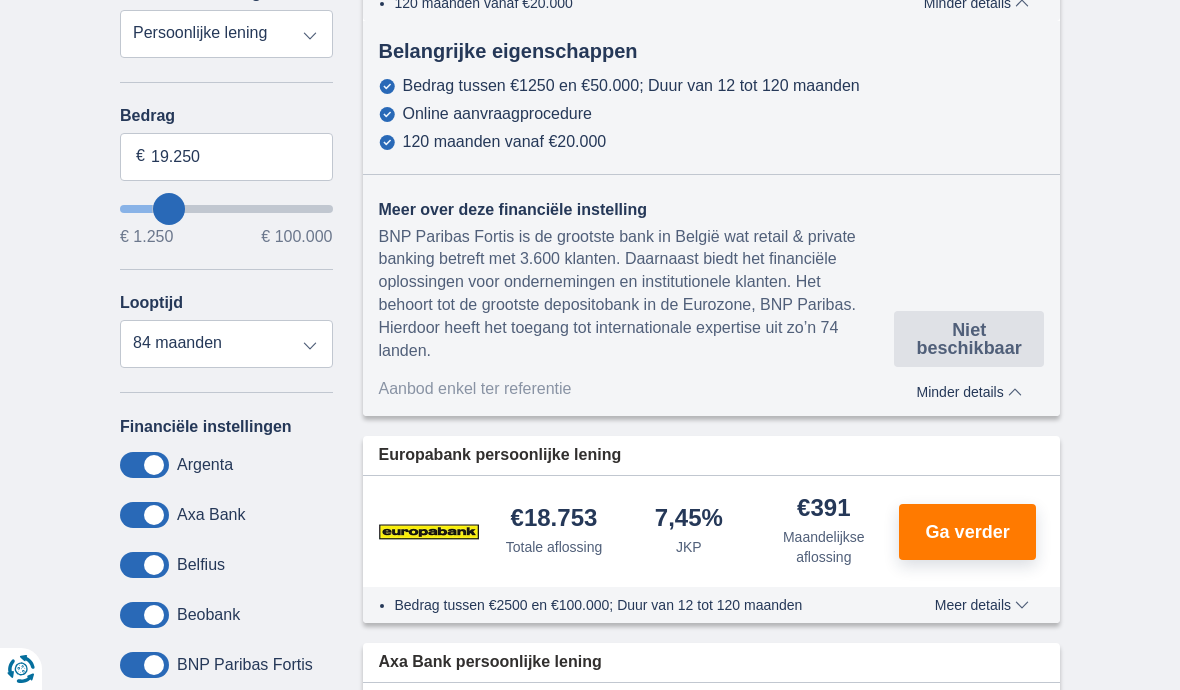 type on "20.250" 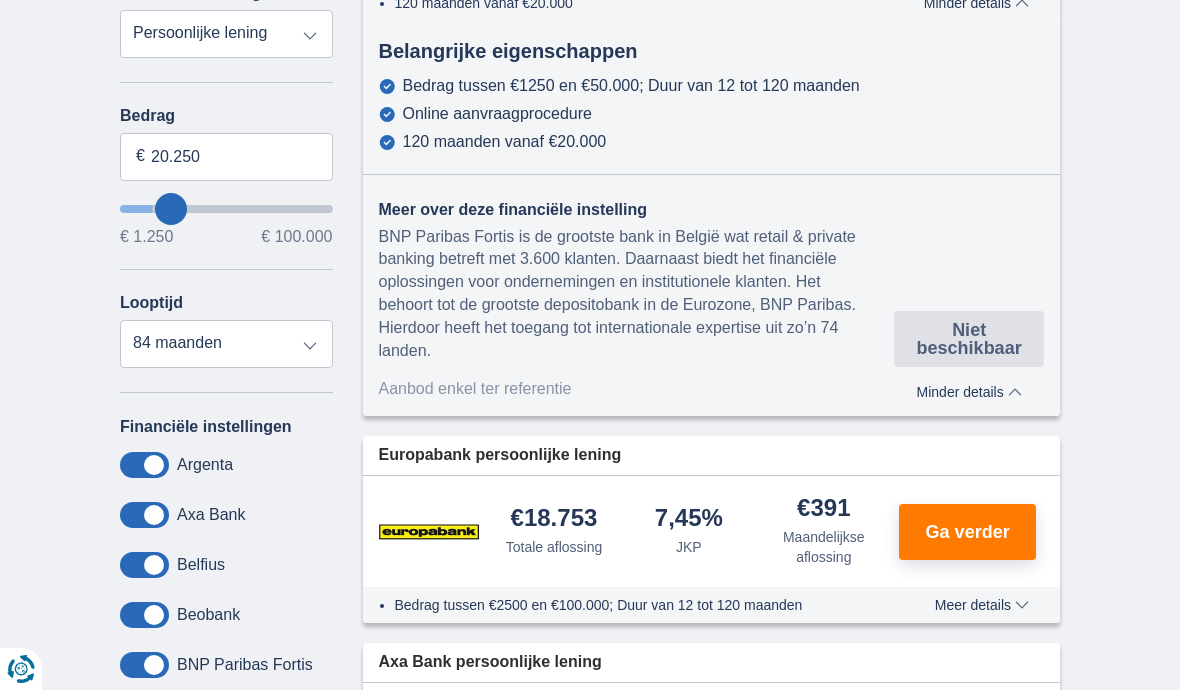 type on "21.250" 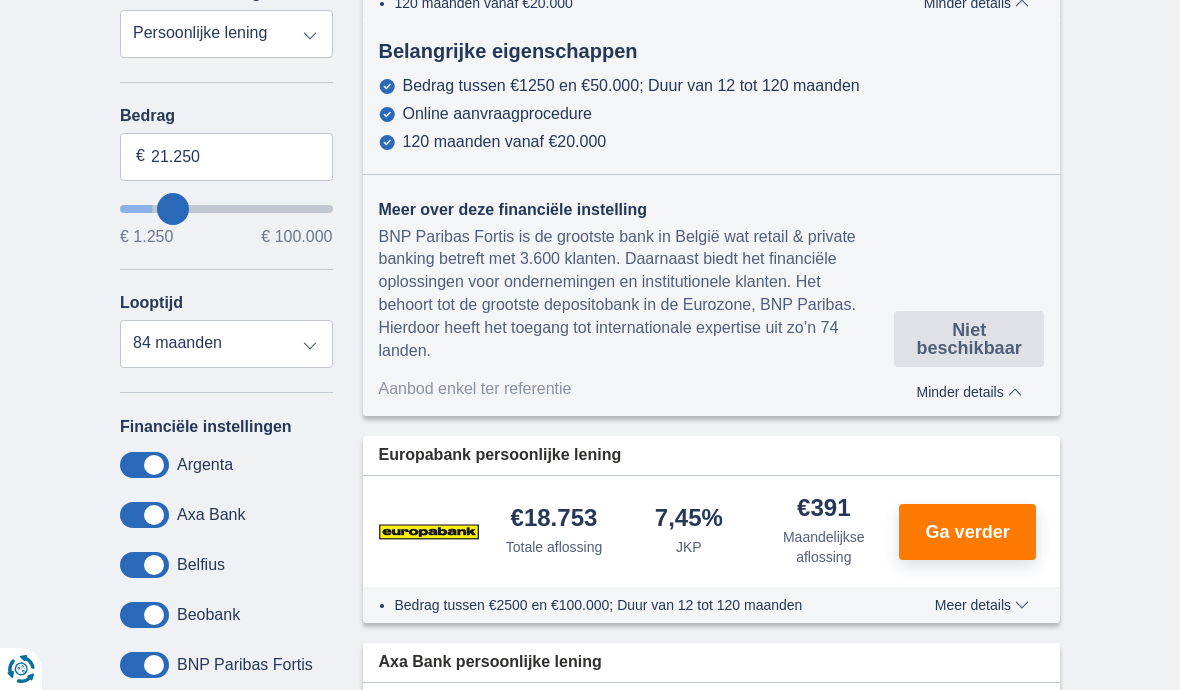 select on "120" 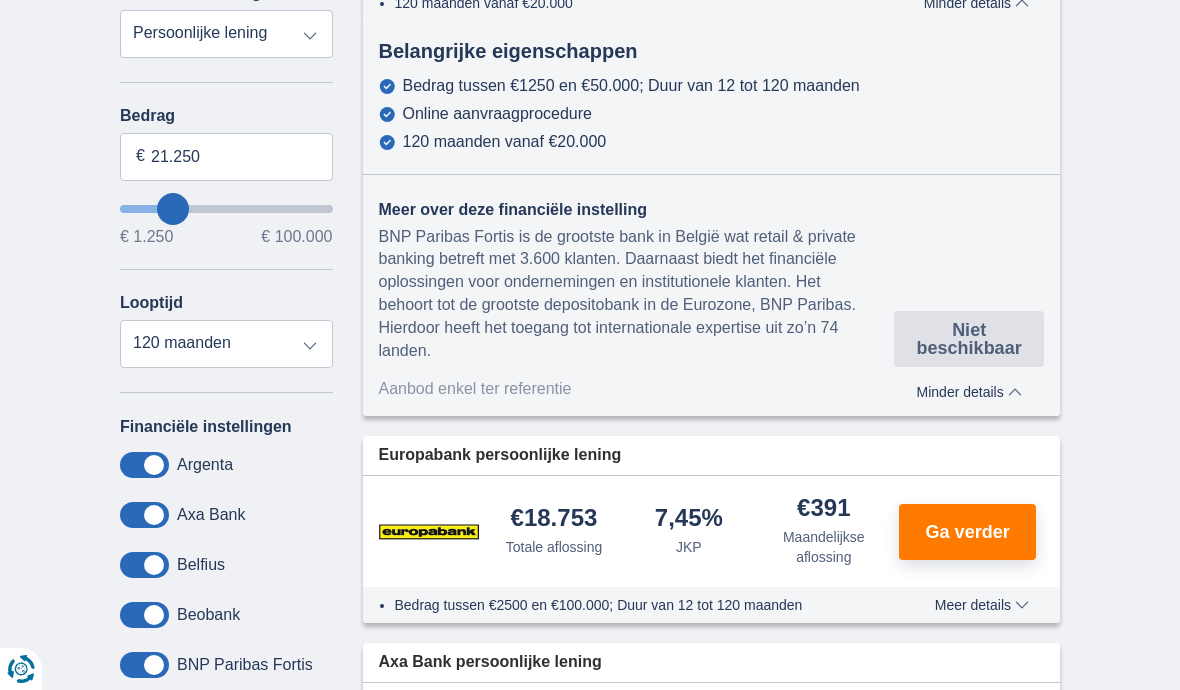 type on "20.250" 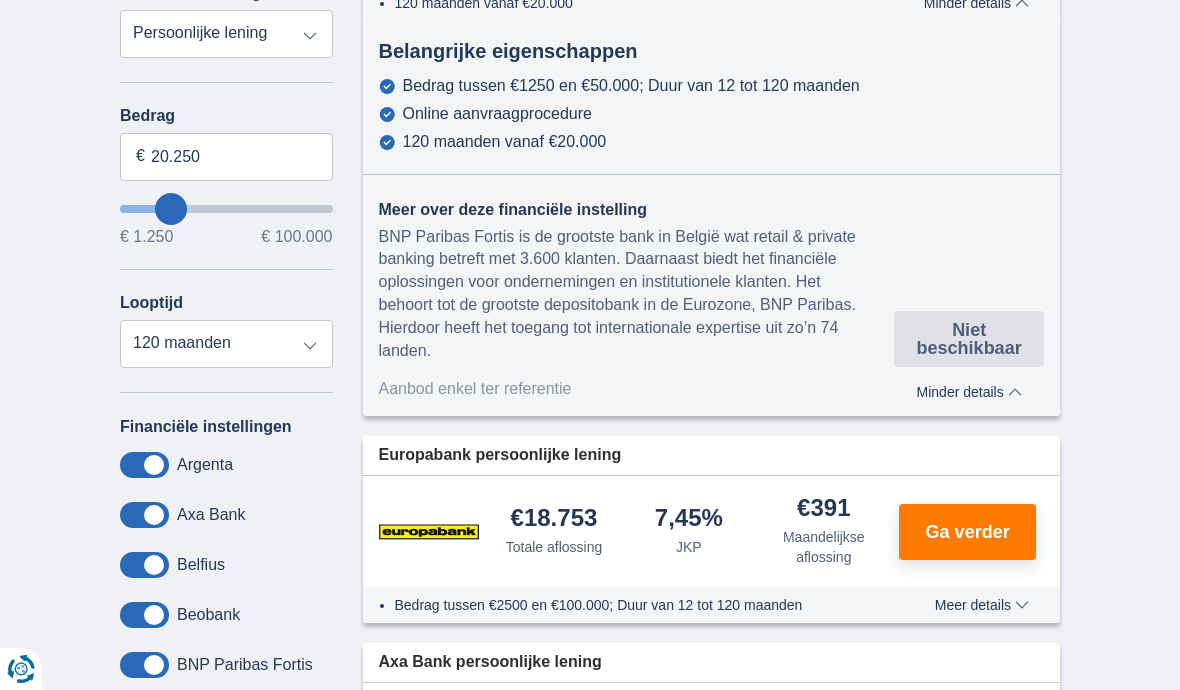 type on "19.250" 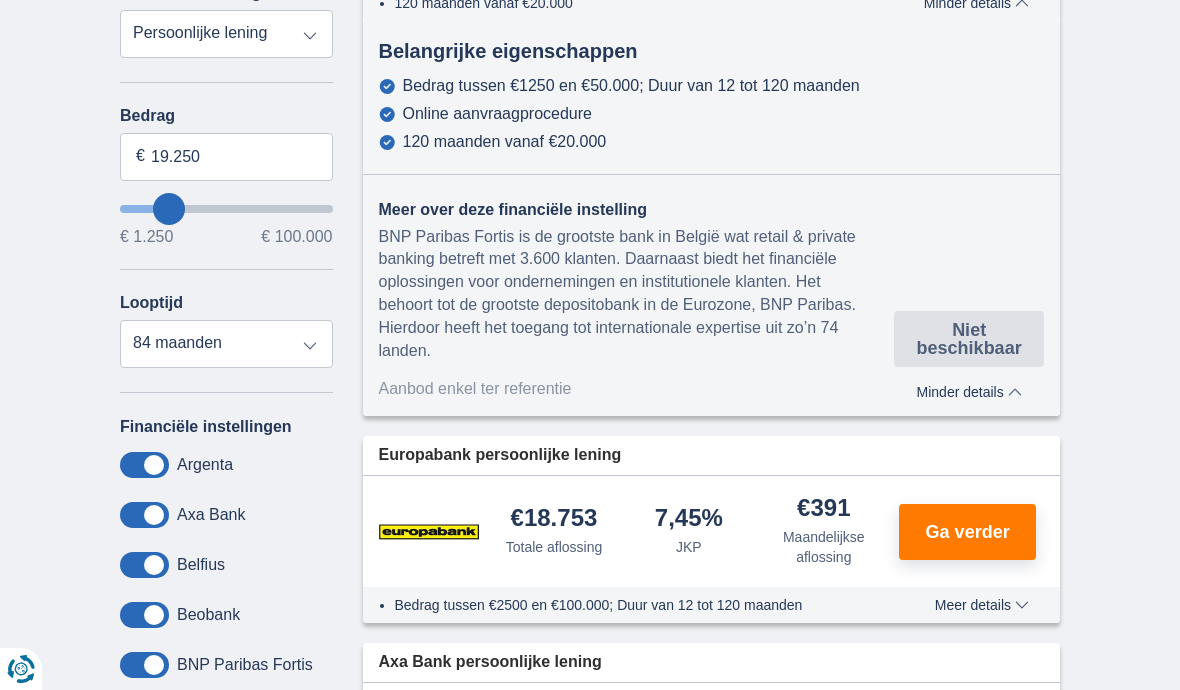 type on "18.250" 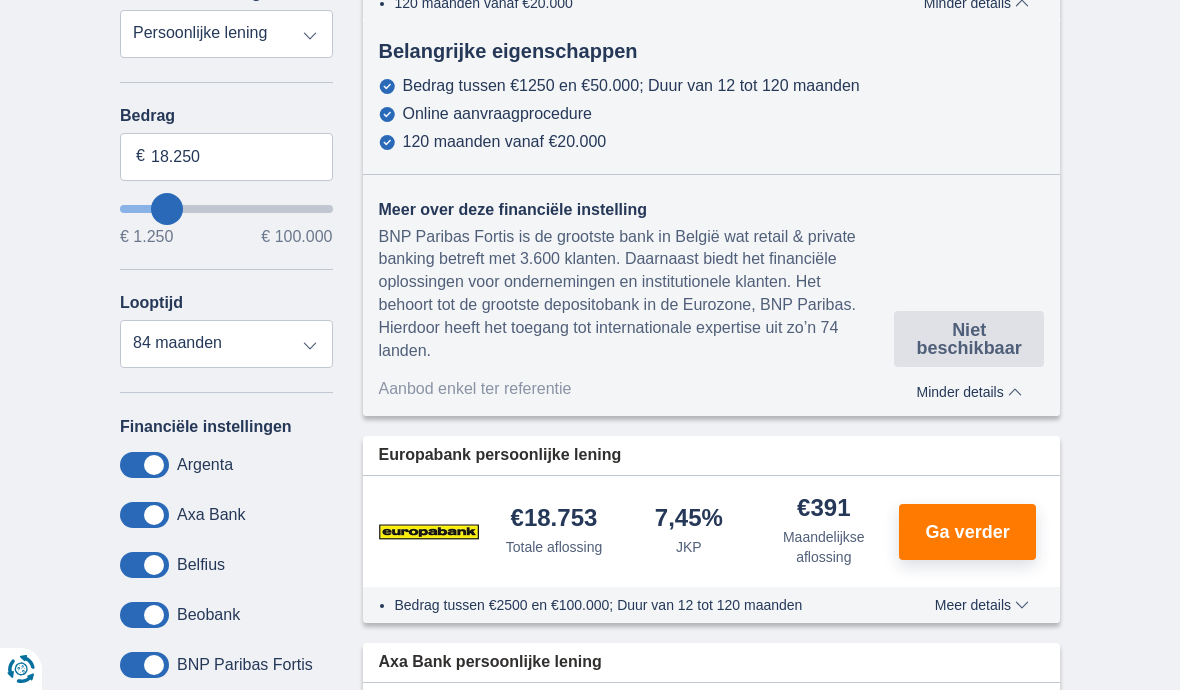 type on "17.250" 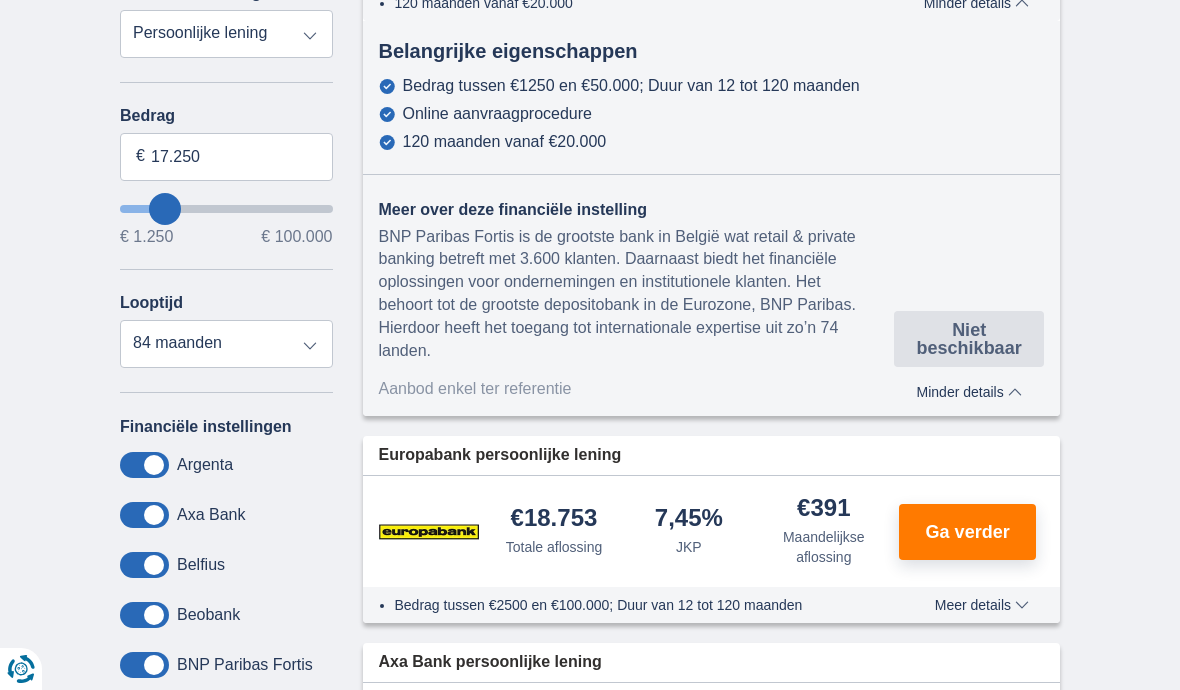 type on "16.250" 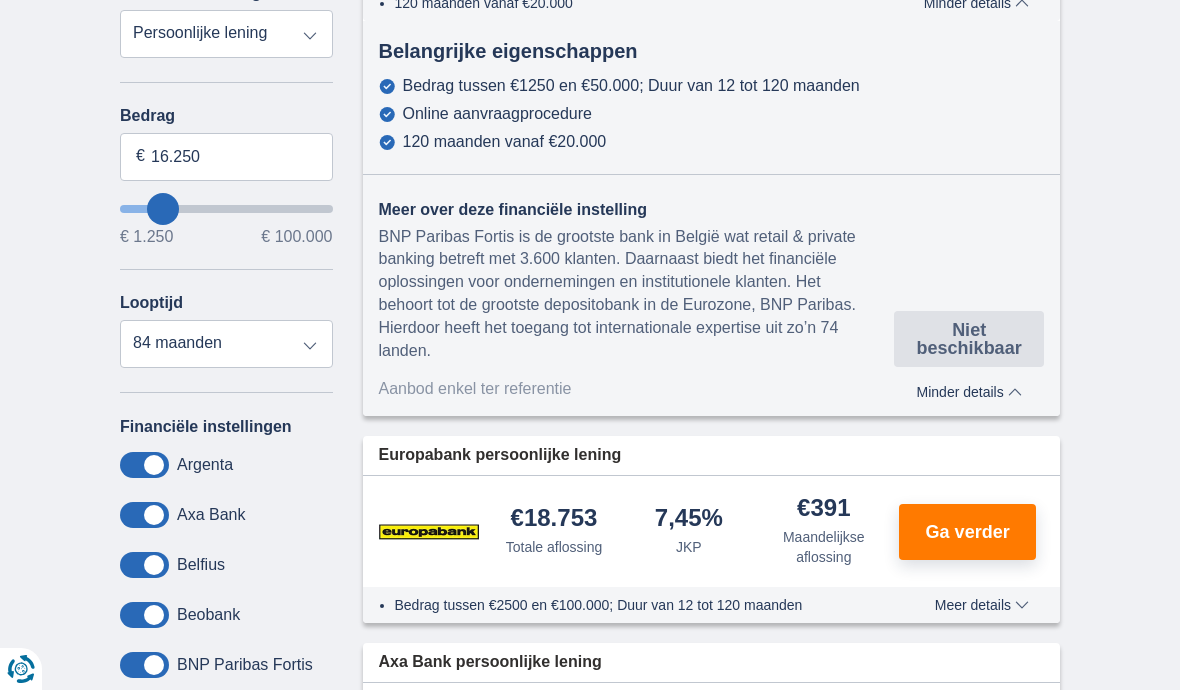 type on "17.250" 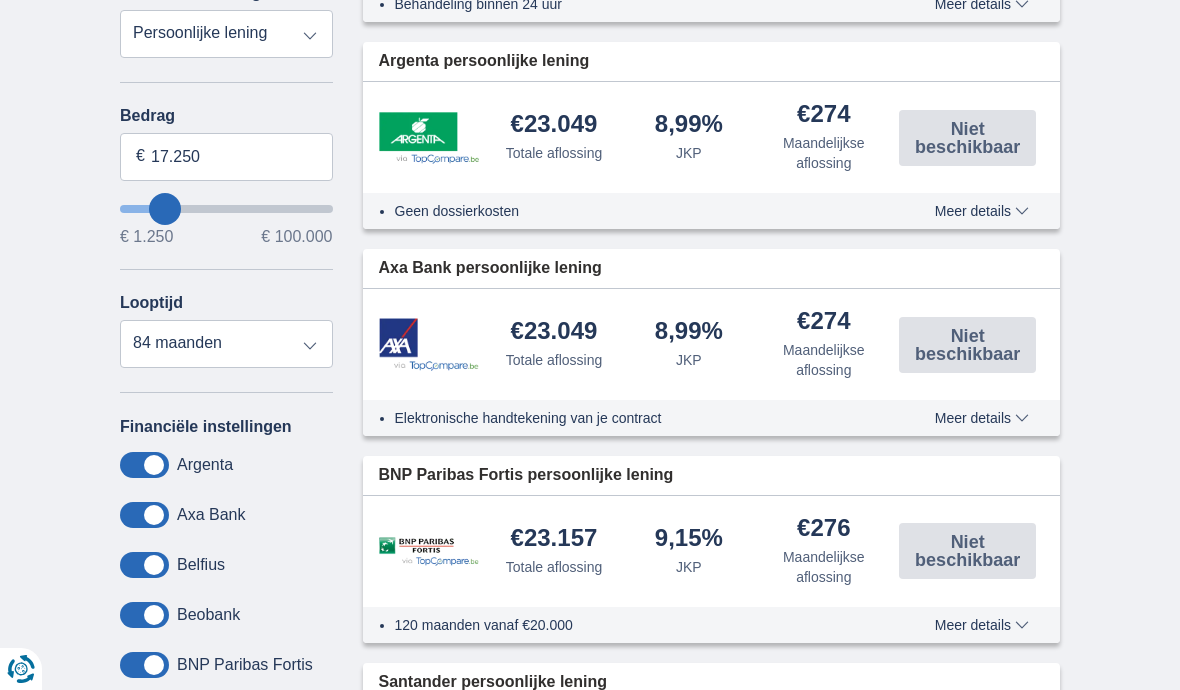 type on "16.250" 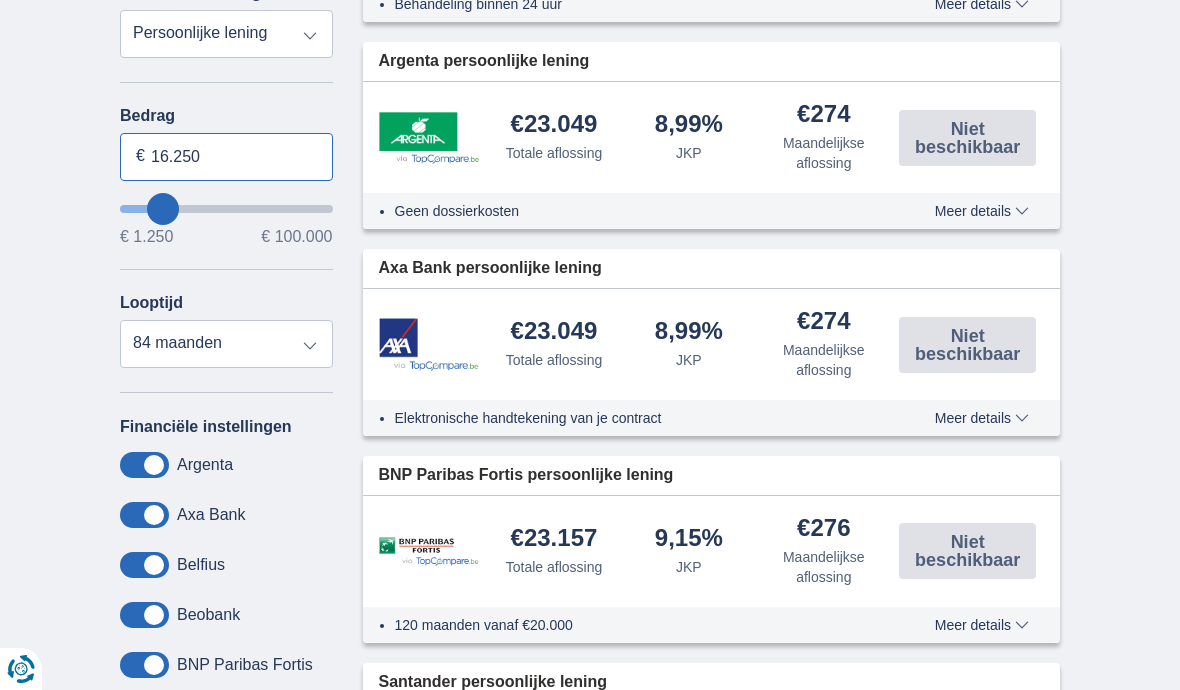 click on "16.250" at bounding box center [226, 157] 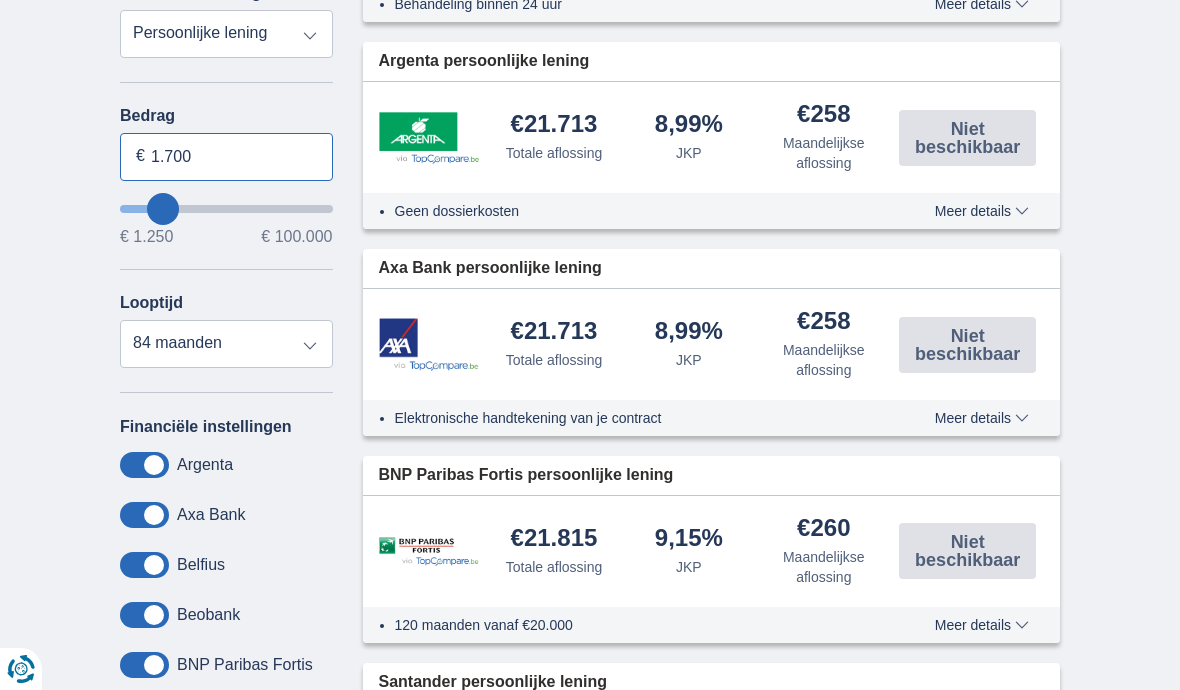 type on "17.000" 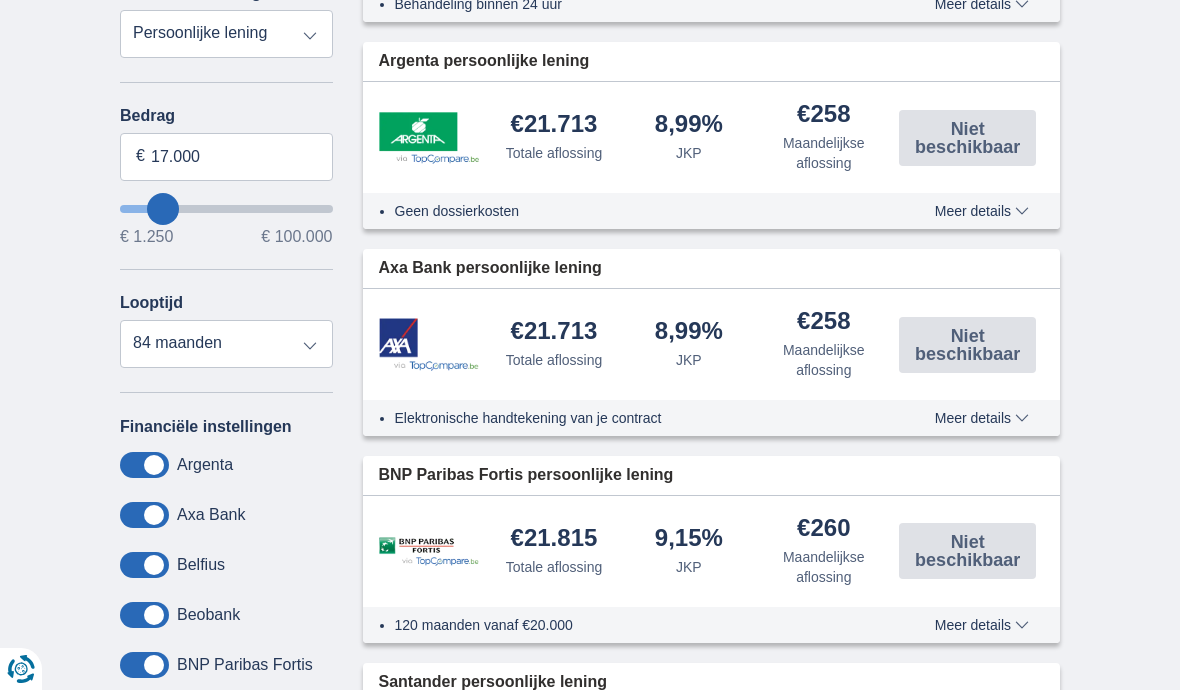type on "17250" 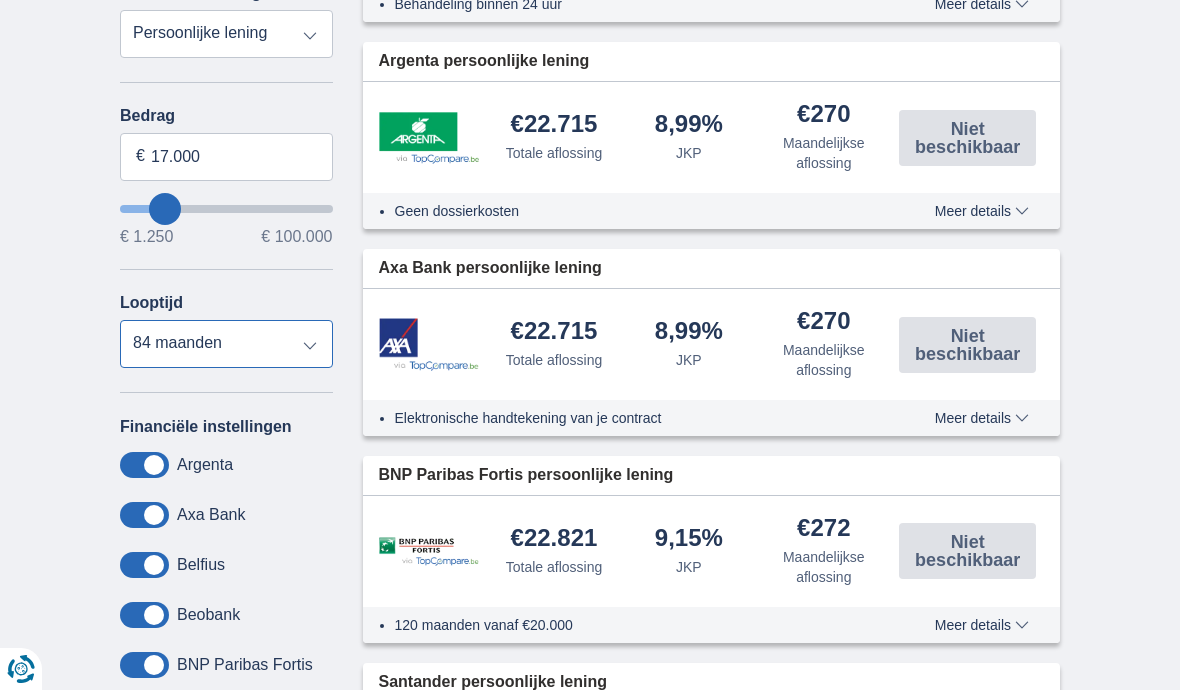 click on "12 maanden
18 maanden
24 maanden
30 maanden
36 maanden
42 maanden
48 maanden
60 maanden
72 maanden
84 maanden" at bounding box center (226, 344) 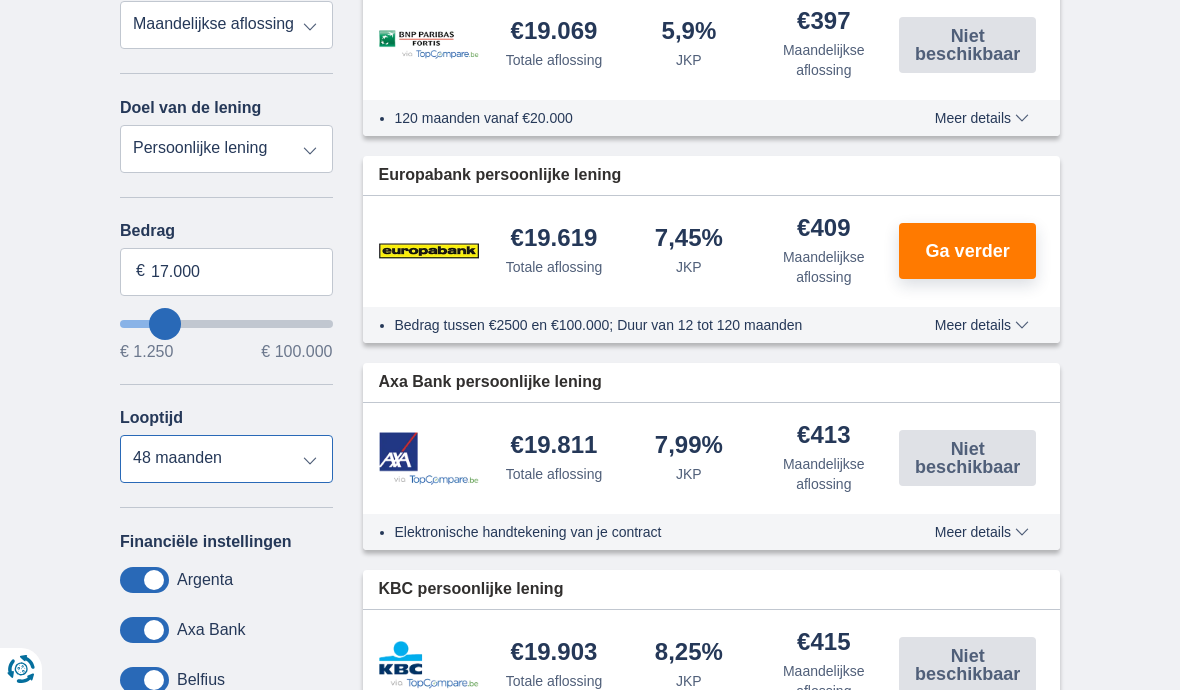 scroll, scrollTop: 630, scrollLeft: 0, axis: vertical 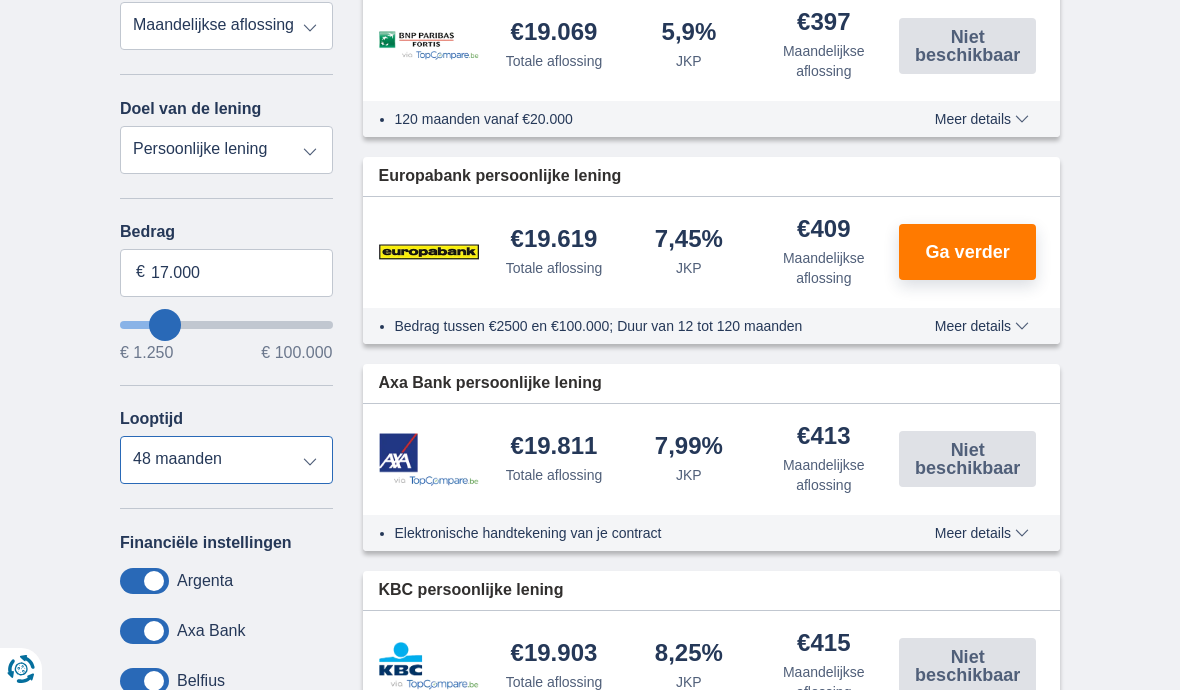 click on "12 maanden
18 maanden
24 maanden
30 maanden
36 maanden
42 maanden
48 maanden
60 maanden
72 maanden
84 maanden" at bounding box center (226, 460) 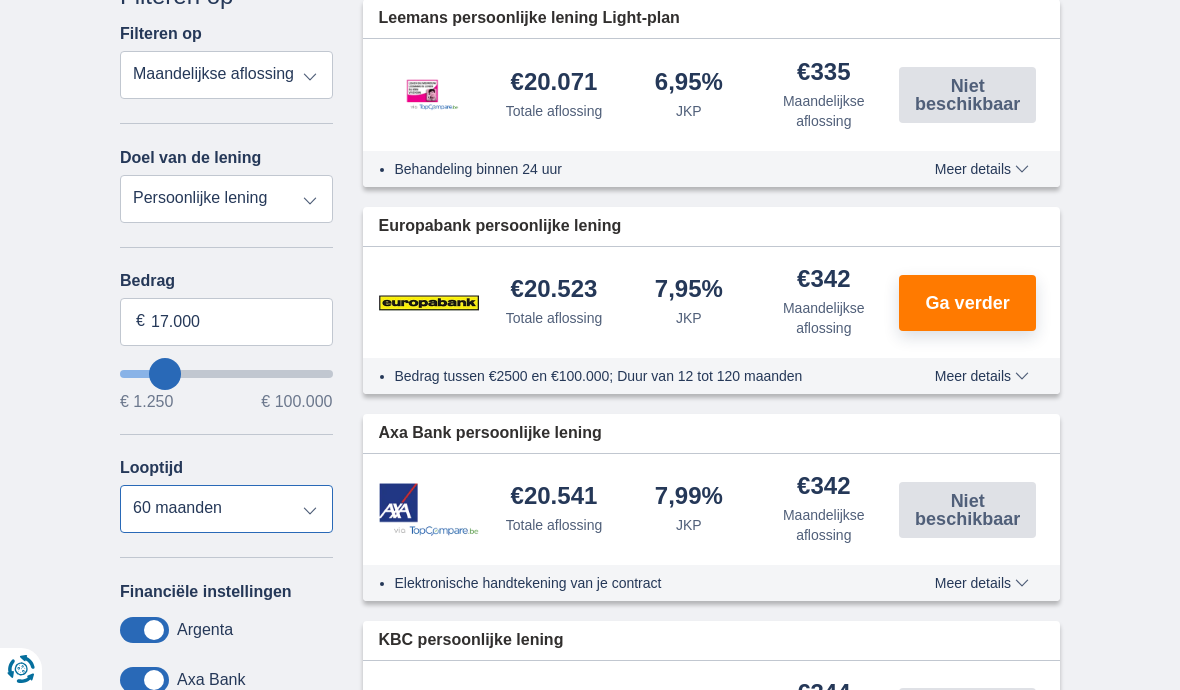 scroll, scrollTop: 580, scrollLeft: 0, axis: vertical 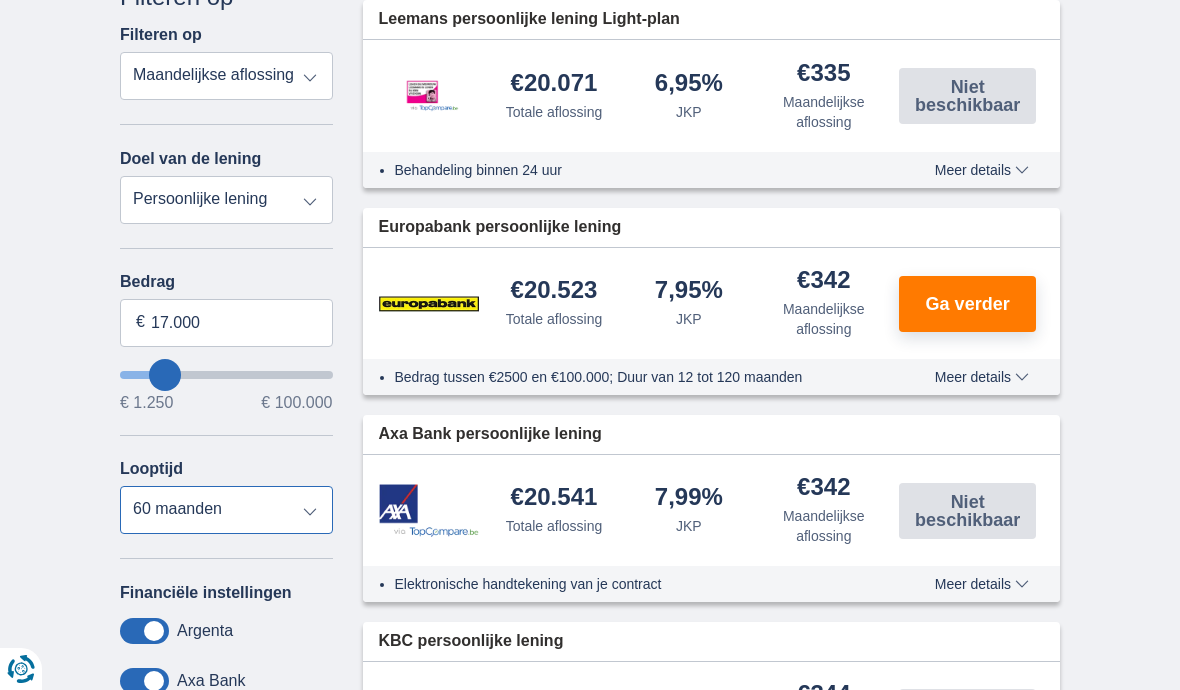 click on "12 maanden
18 maanden
24 maanden
30 maanden
36 maanden
42 maanden
48 maanden
60 maanden
72 maanden
84 maanden" at bounding box center [226, 510] 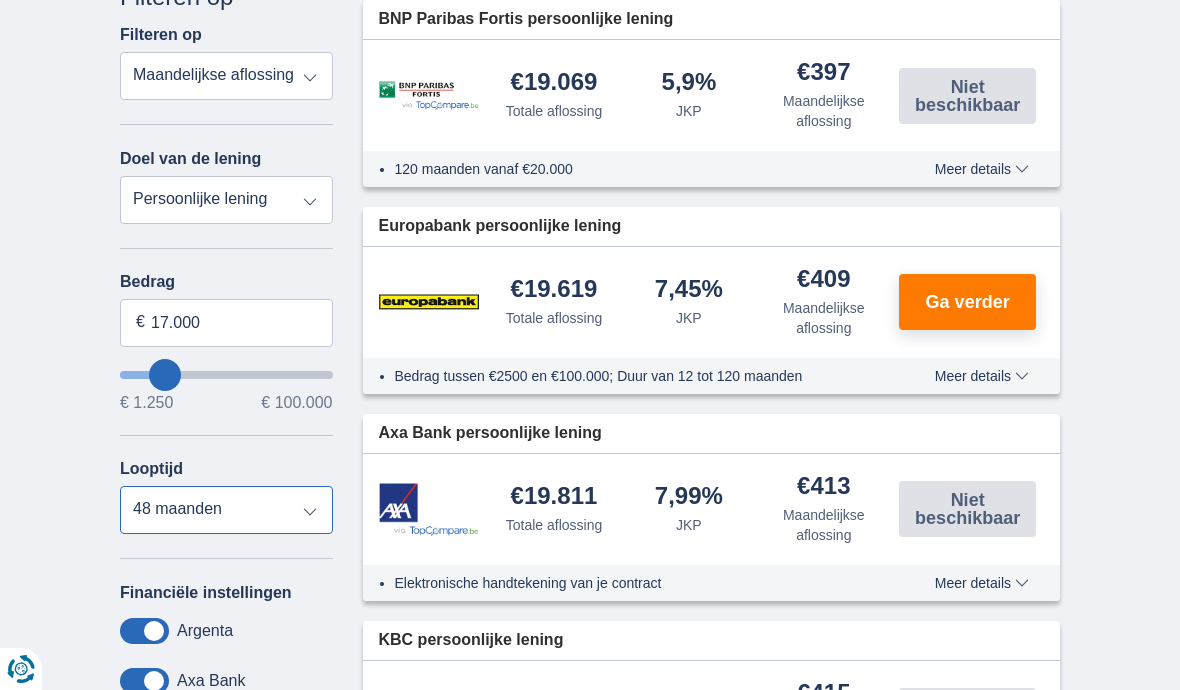 type on "11.250" 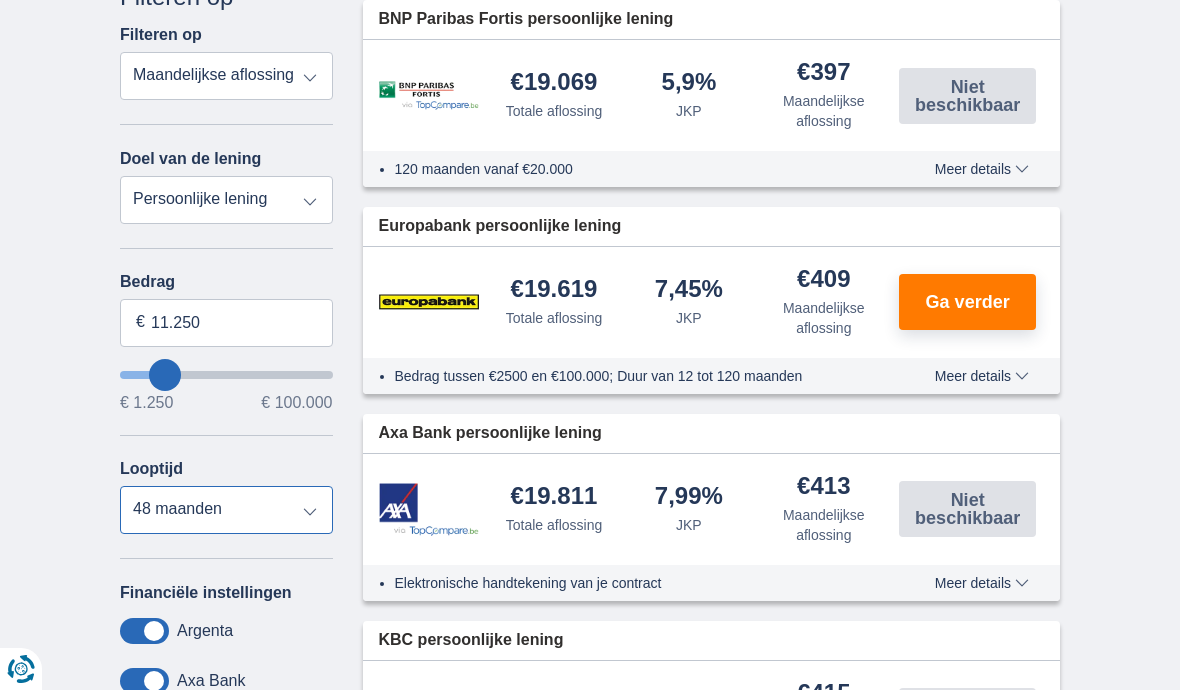 type on "11250" 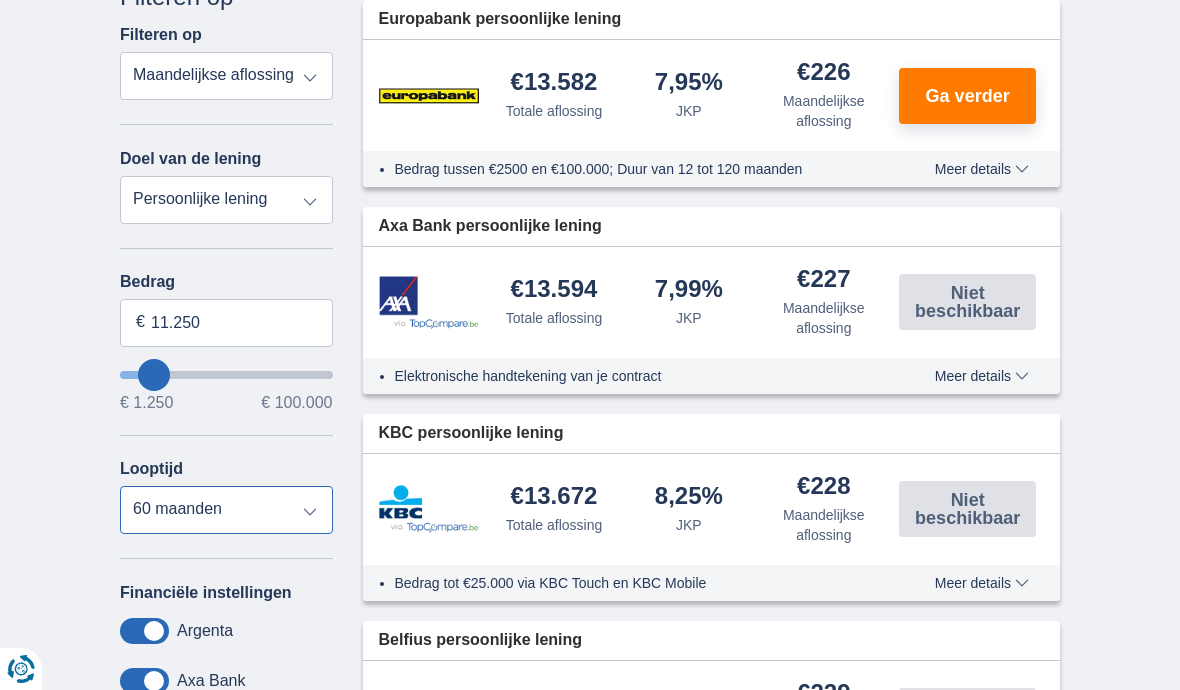 type on "12.250" 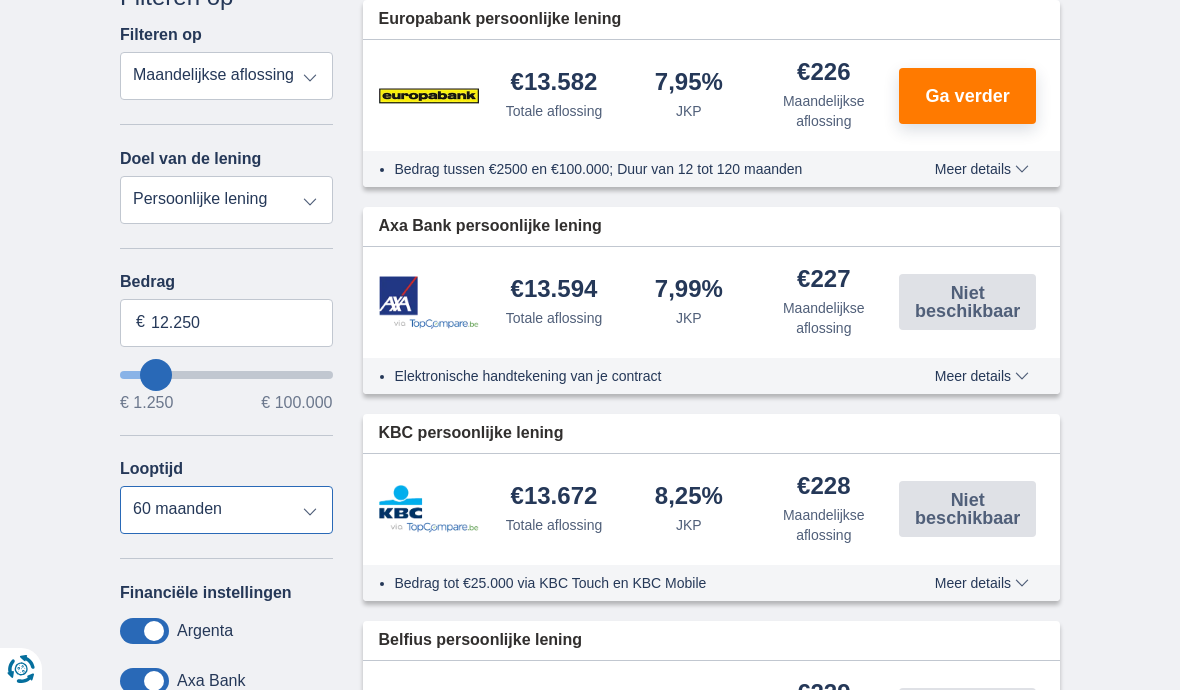 type on "13.250" 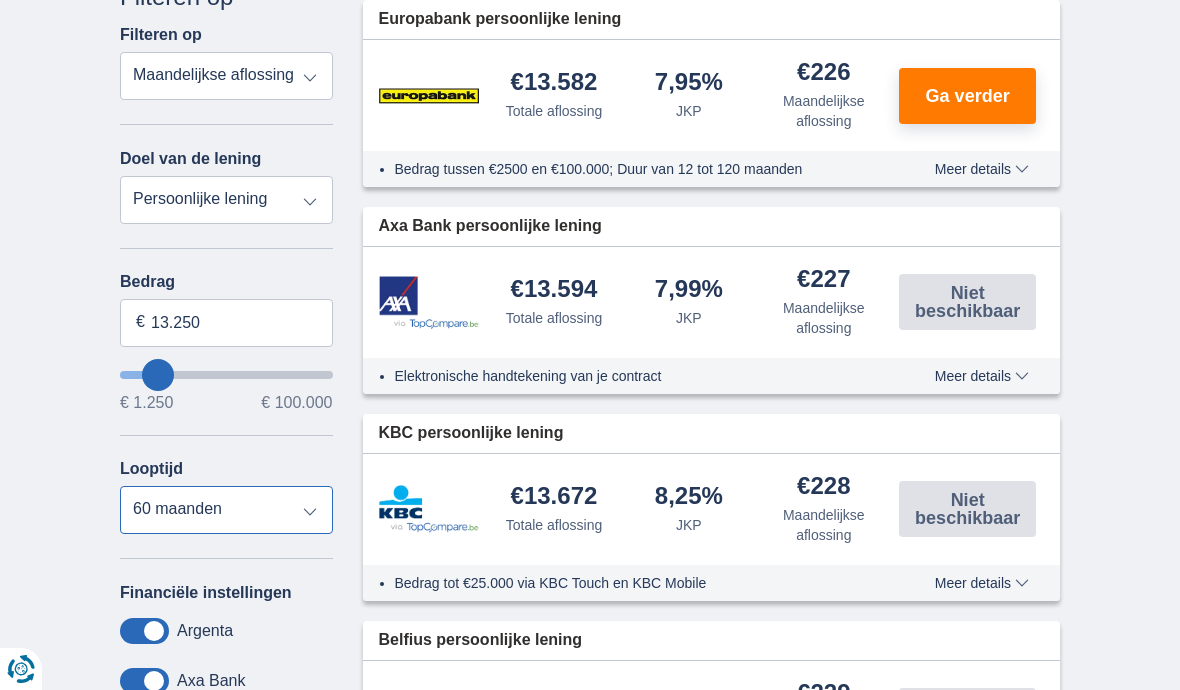 type on "14.250" 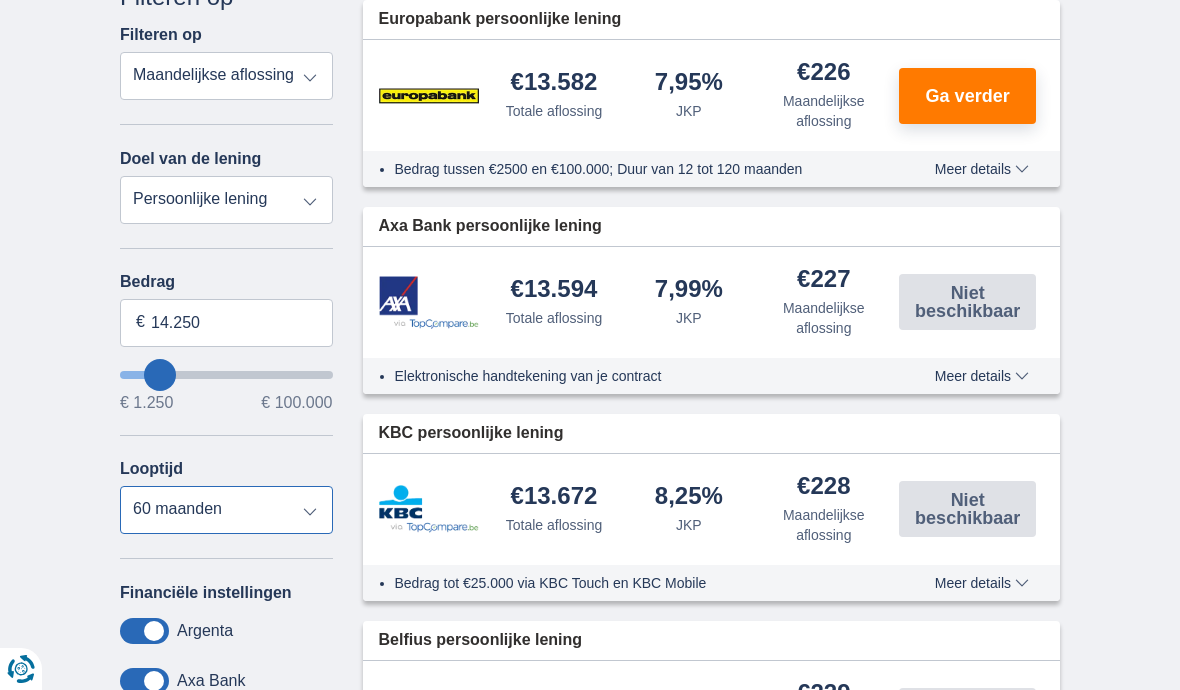 type on "15.250" 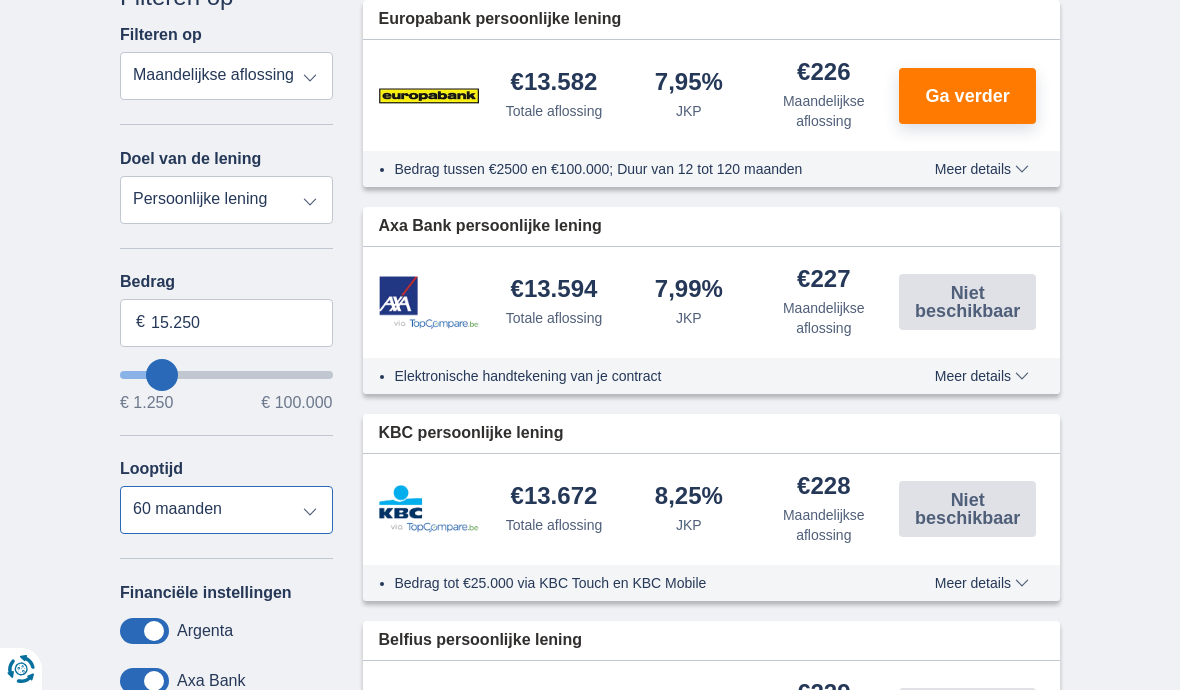 select on "84" 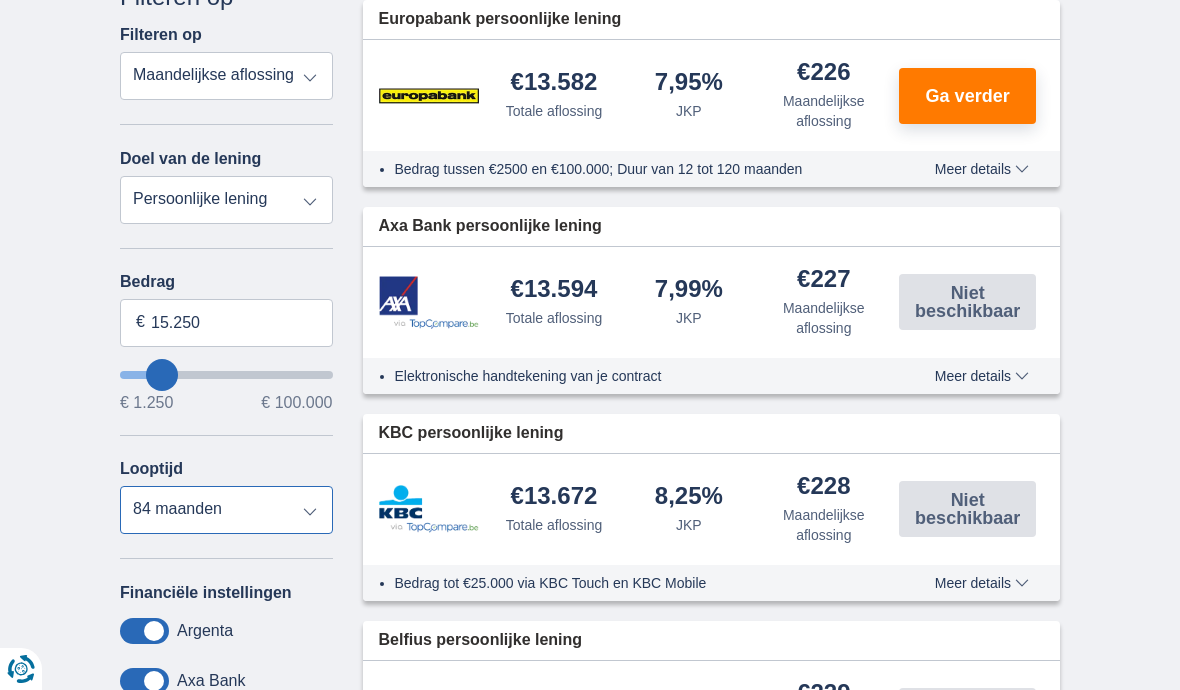 type on "16.250" 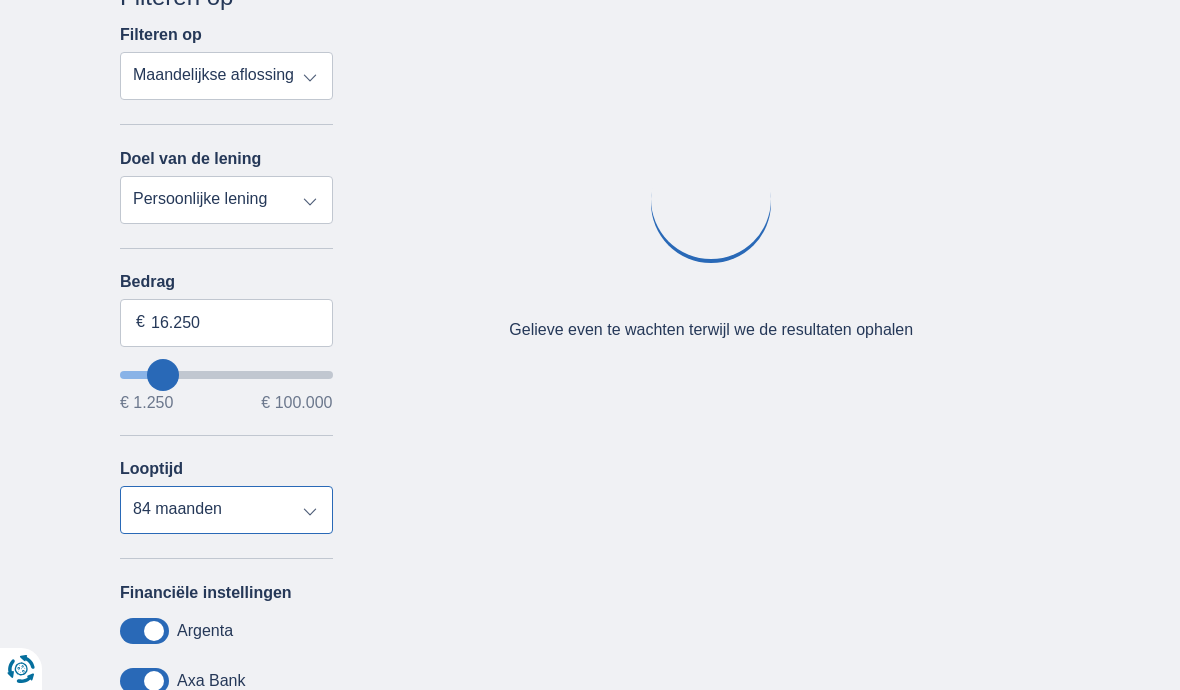 type on "16250" 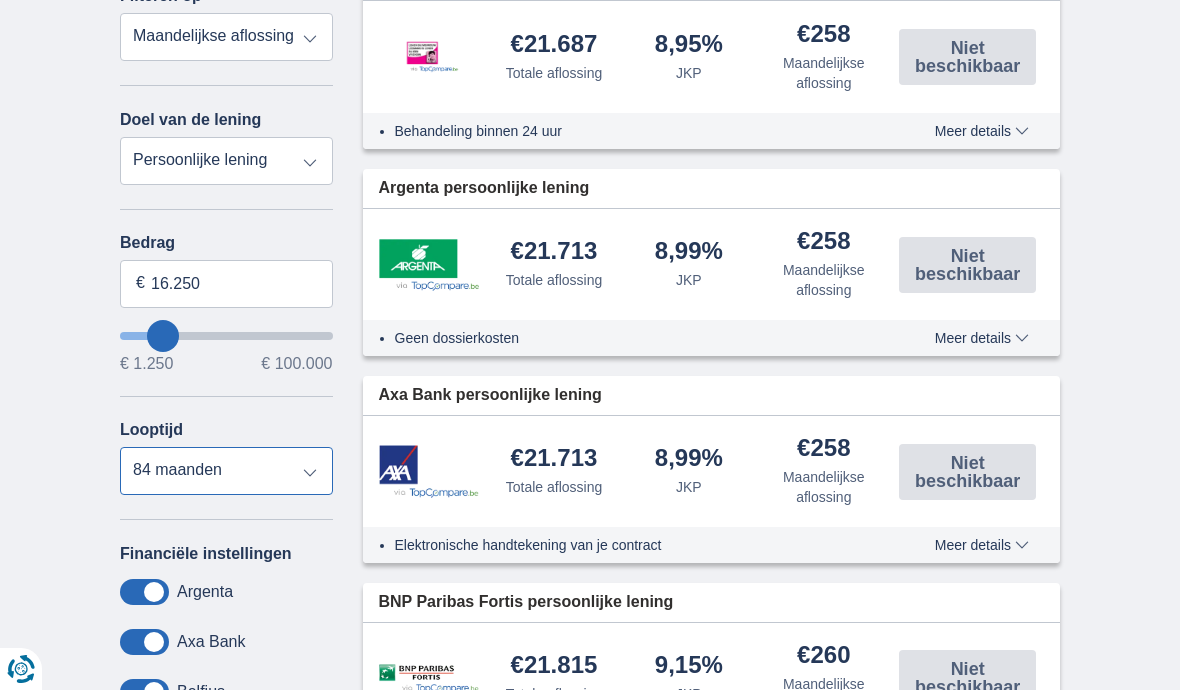scroll, scrollTop: 626, scrollLeft: 0, axis: vertical 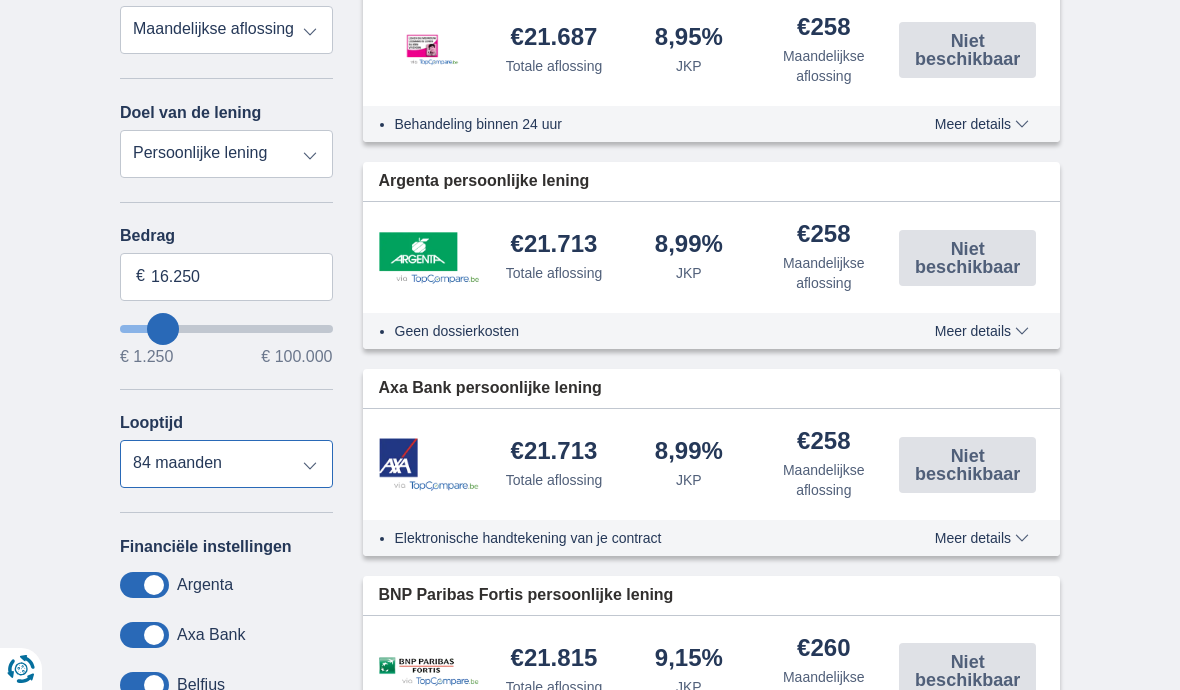 click on "12 maanden
18 maanden
24 maanden
30 maanden
36 maanden
42 maanden
48 maanden
60 maanden
72 maanden
84 maanden" at bounding box center [226, 464] 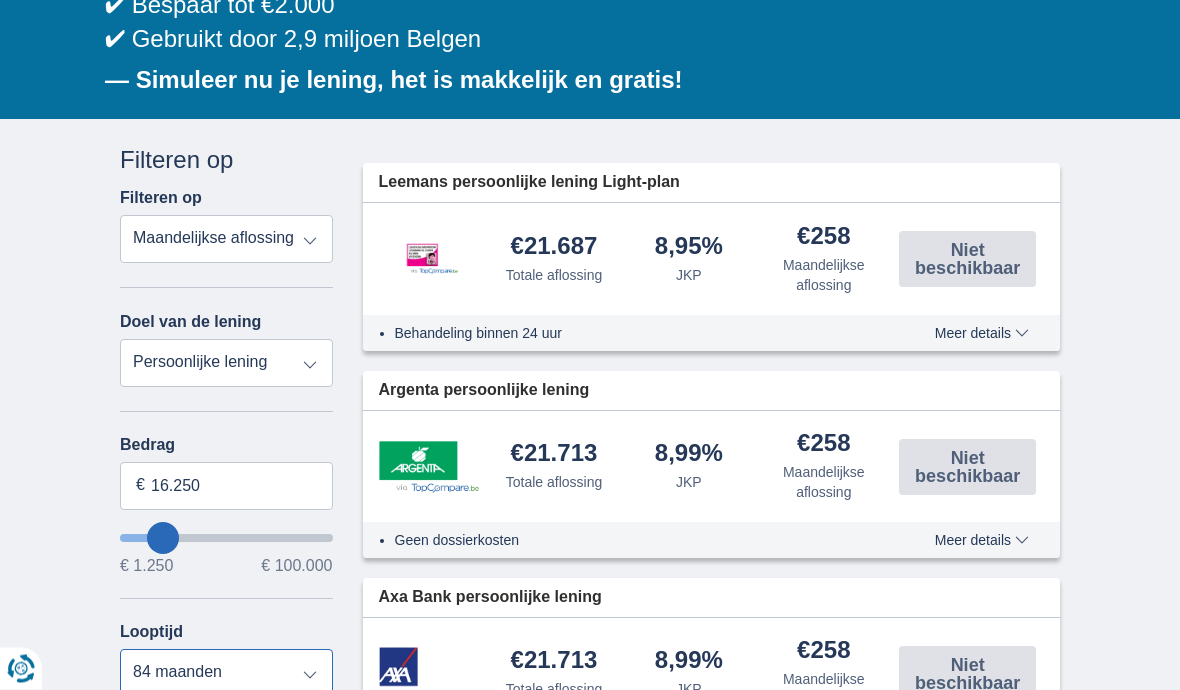 scroll, scrollTop: 418, scrollLeft: 0, axis: vertical 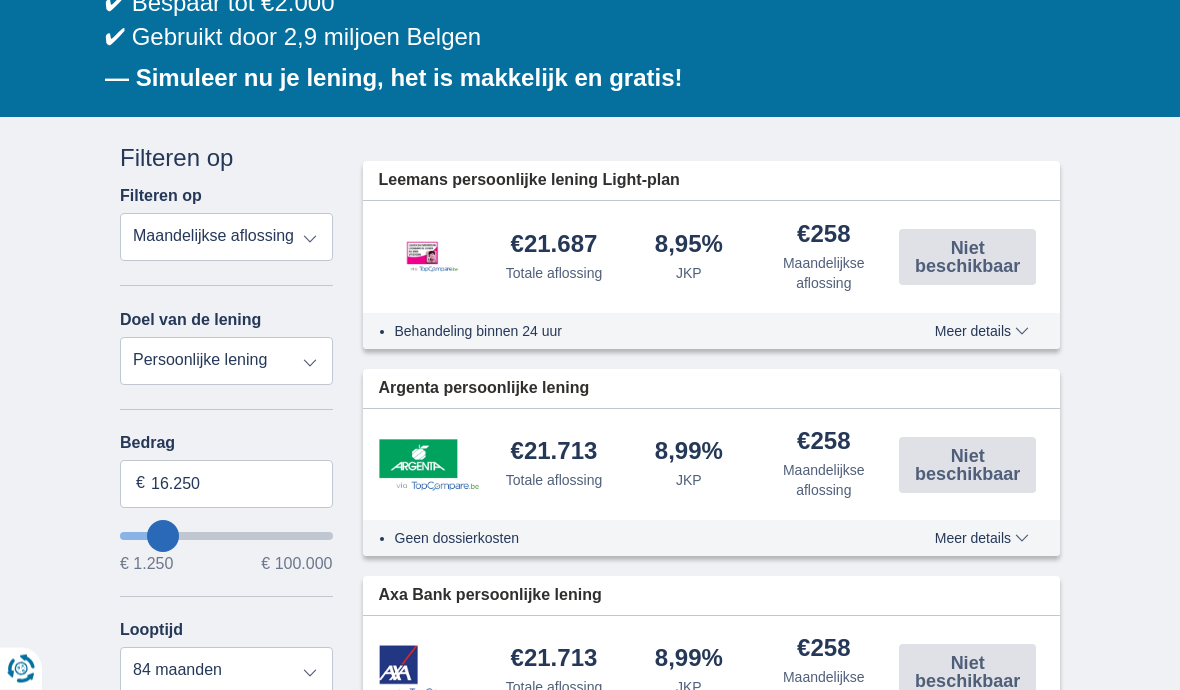 click on "×
widget.non-eligible-application.title
widget.non-eligible-application.text
non-eligible-application.overlay.left
non-eligible-application.overlay.right
×
cc.checkout.REJECTED.headline
cc.REJECTED
cc.REJECTED.button
Sorteer
Totale aflossing
JKP
Maandelijkse aflossing
Filter
Annuleren
Filters
Filteren op
Filteren op
Totale aflossing
JKP
Maandelijkse aflossing
Doel van de lening
Persoonlijke lening
Auto
Moto / fiets
Mobilhome / caravan
Renovatie
Energie
Schuldconsolidatie
Studie
Vakantie
Huwelijk
Meubelen
Elektronica
Meest Populair
Geldreserve
Type voertuig
Klassiek
Eco
Leeftijd voertuig
Nieuw
0-1 jaar
1-2 jaar
2-3 jaar
3-4 jaar
4-5 jaar
5+ jaar" at bounding box center (590, 1097) 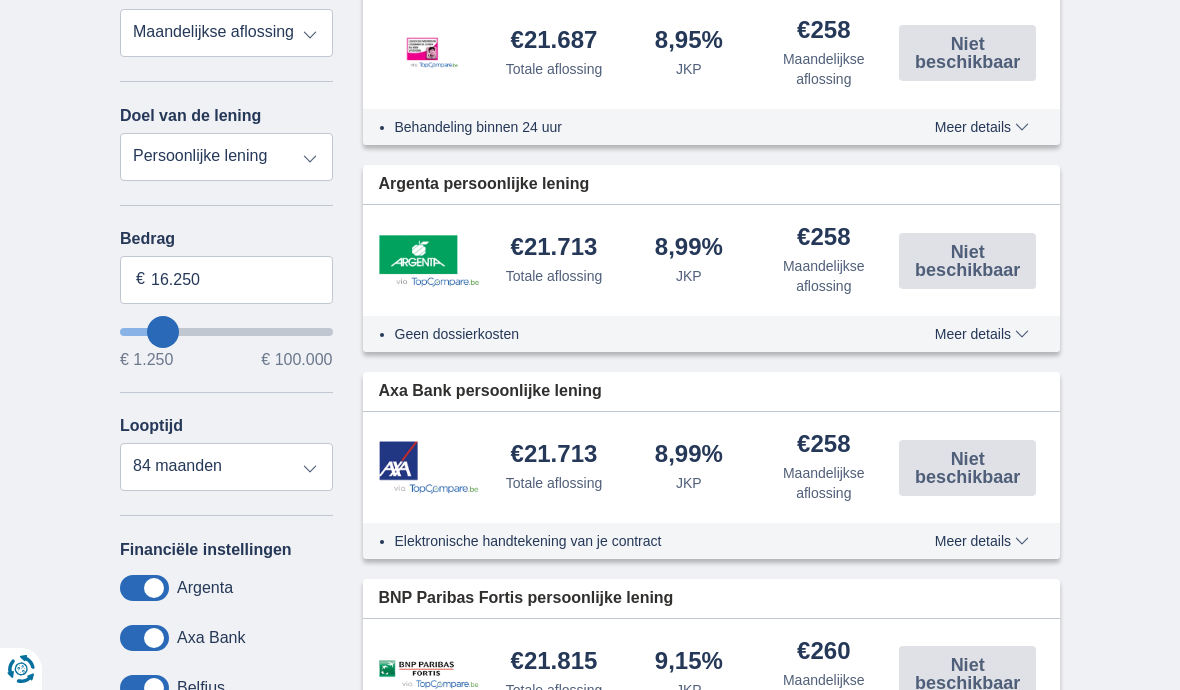 scroll, scrollTop: 623, scrollLeft: 0, axis: vertical 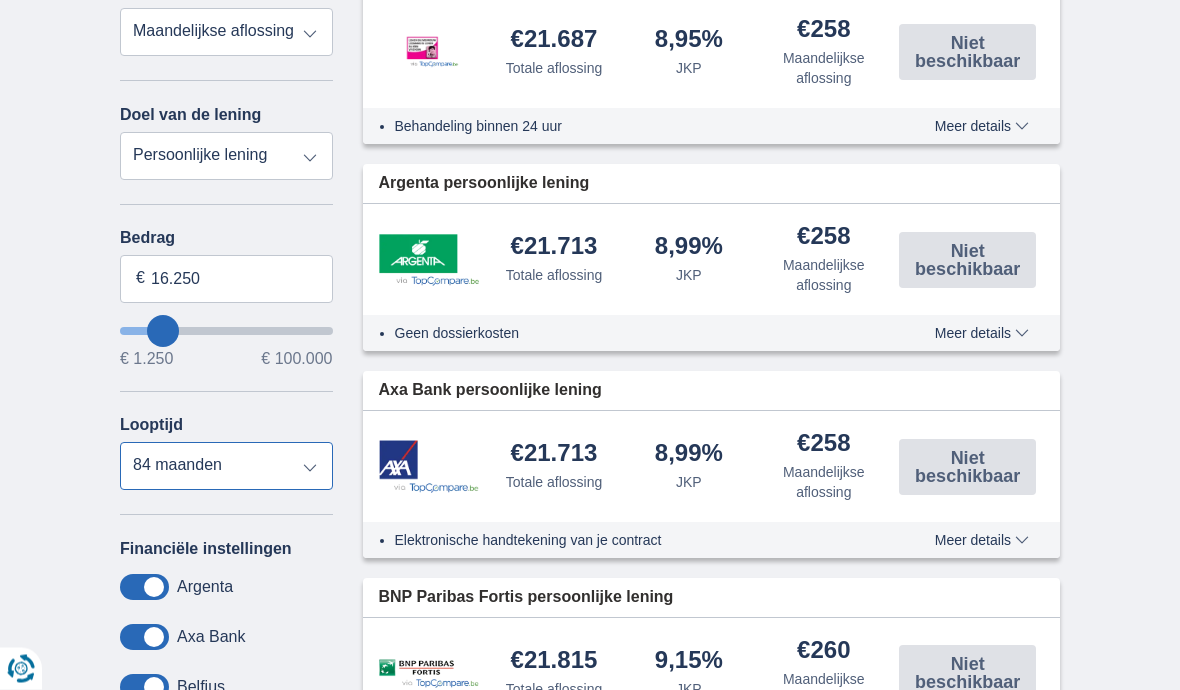 click on "12 maanden
18 maanden
24 maanden
30 maanden
36 maanden
42 maanden
48 maanden
60 maanden
72 maanden
84 maanden" at bounding box center (226, 467) 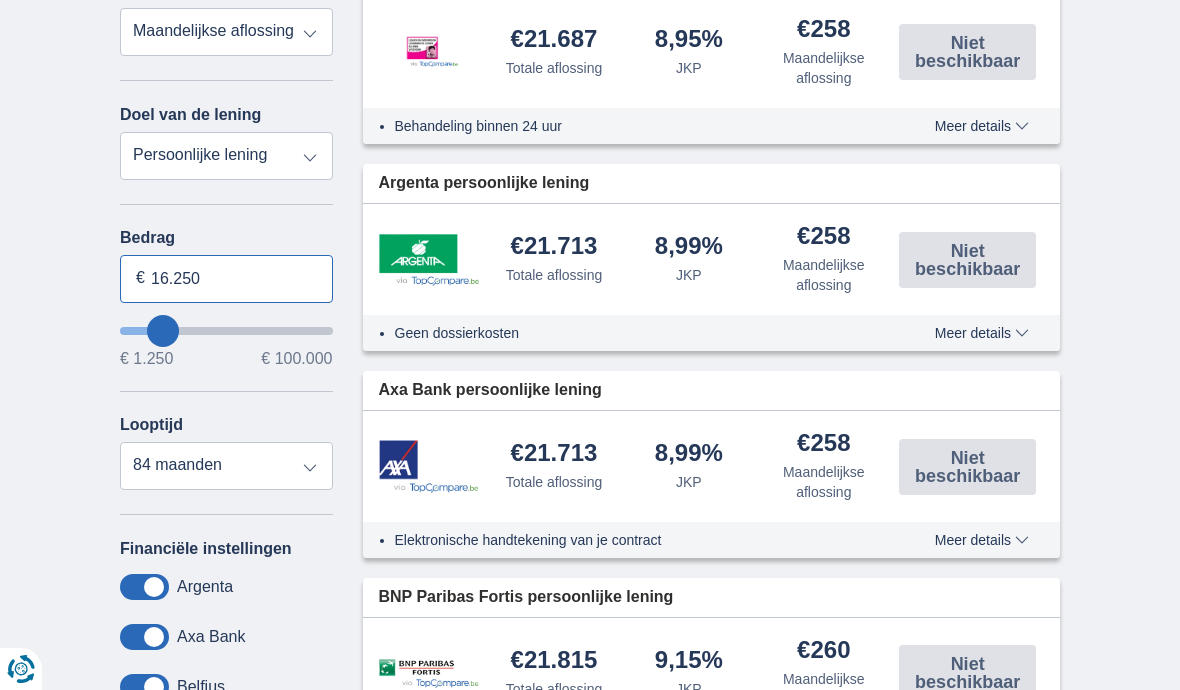 click on "16.250" at bounding box center [226, 279] 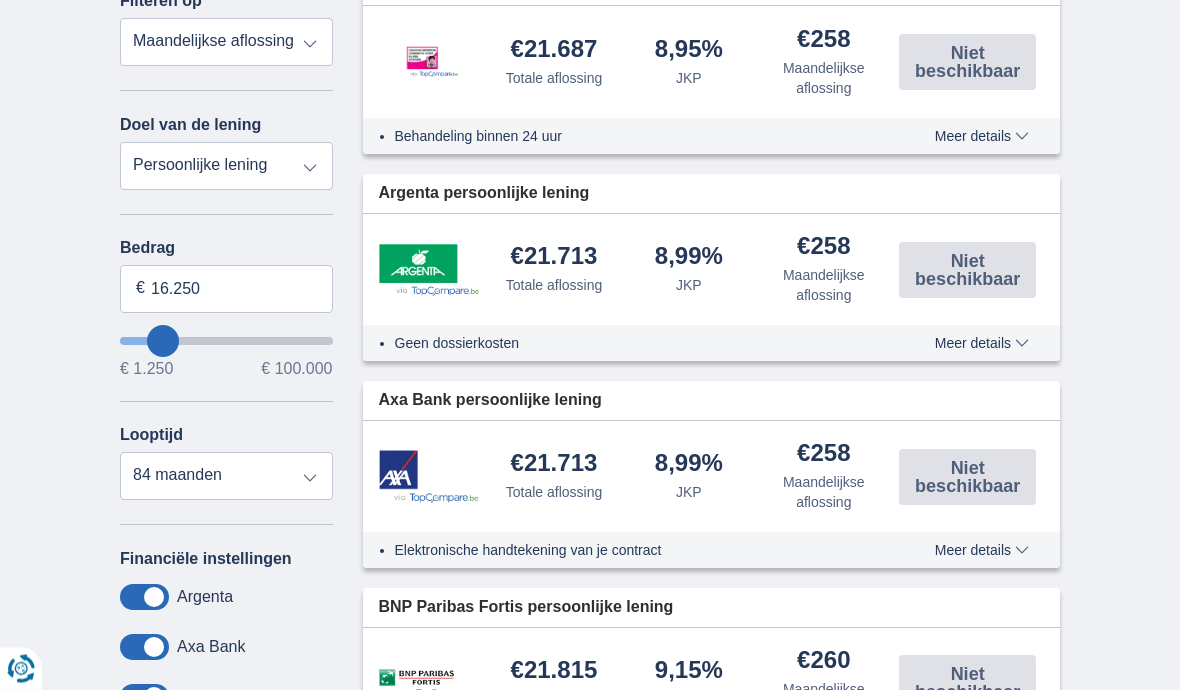 scroll, scrollTop: 614, scrollLeft: 0, axis: vertical 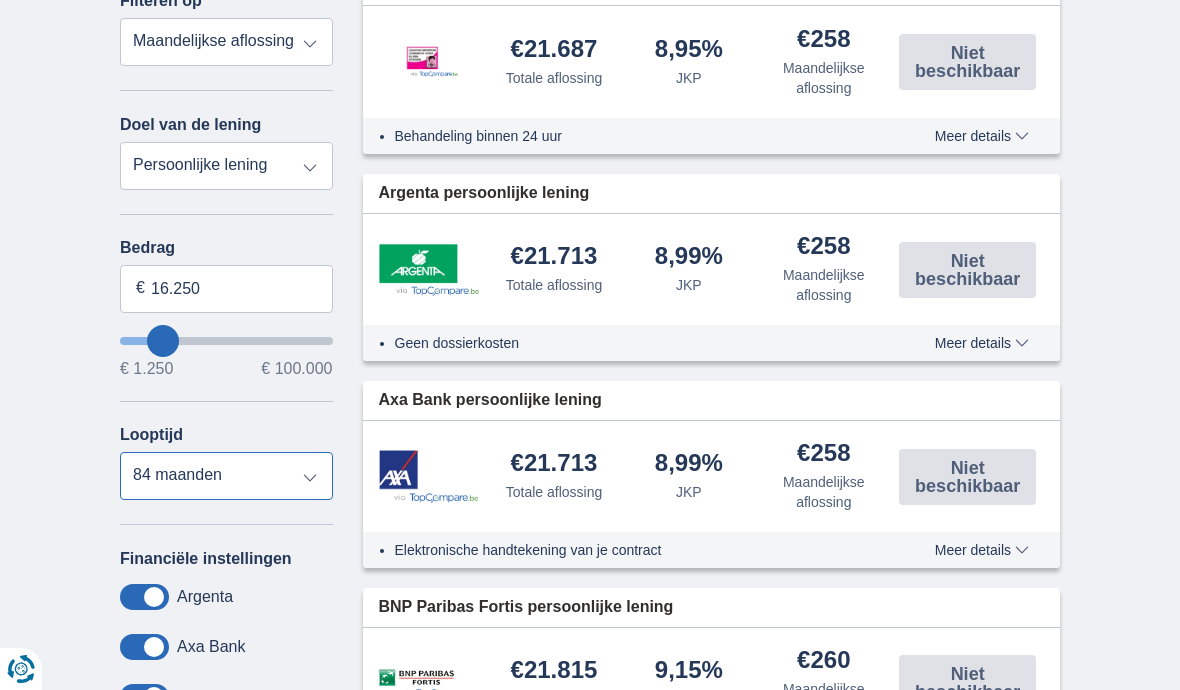click on "12 maanden
18 maanden
24 maanden
30 maanden
36 maanden
42 maanden
48 maanden
60 maanden
72 maanden
84 maanden" at bounding box center (226, 476) 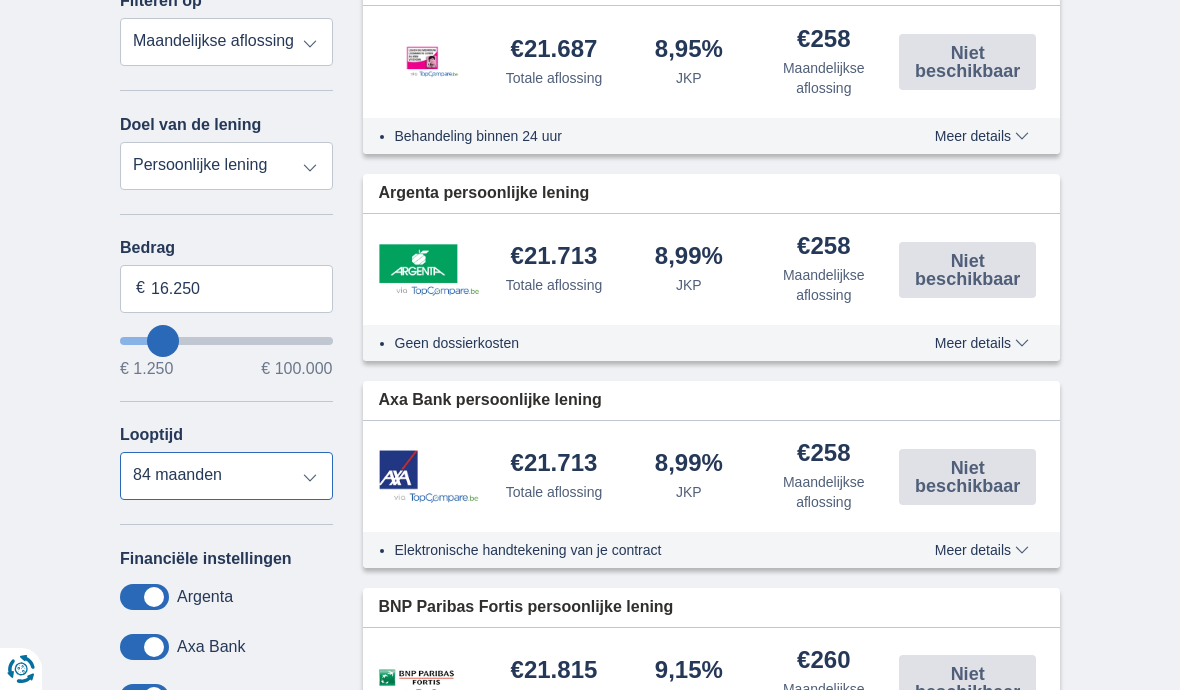 select on "48" 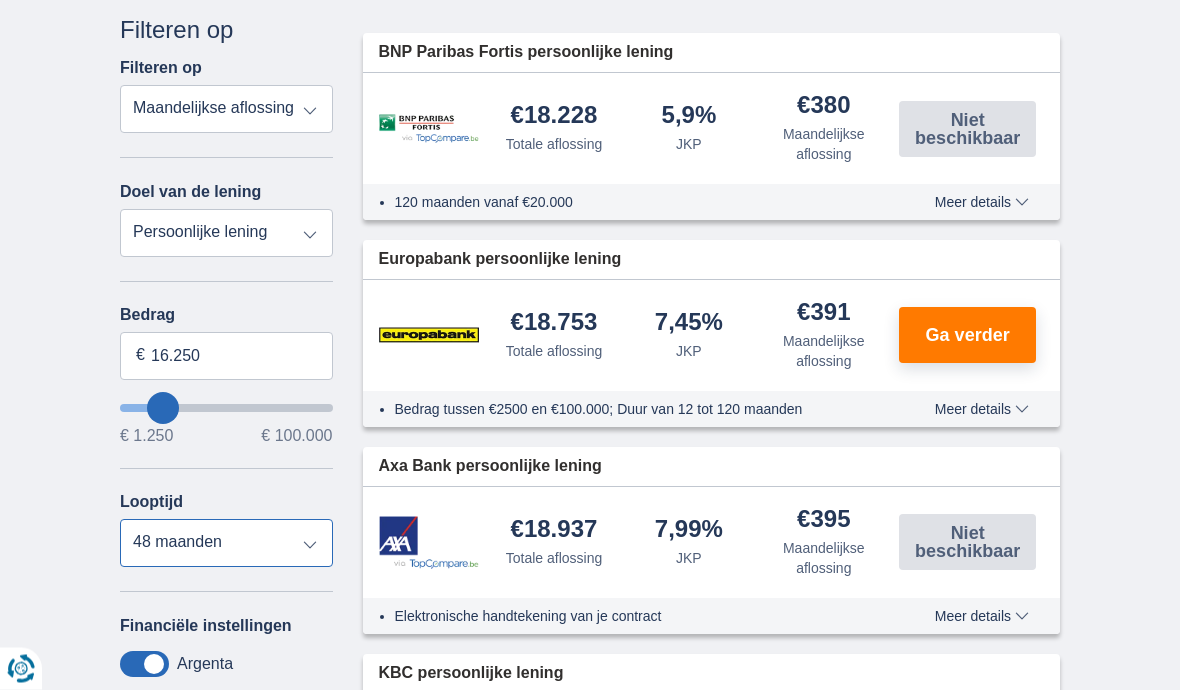 scroll, scrollTop: 549, scrollLeft: 0, axis: vertical 